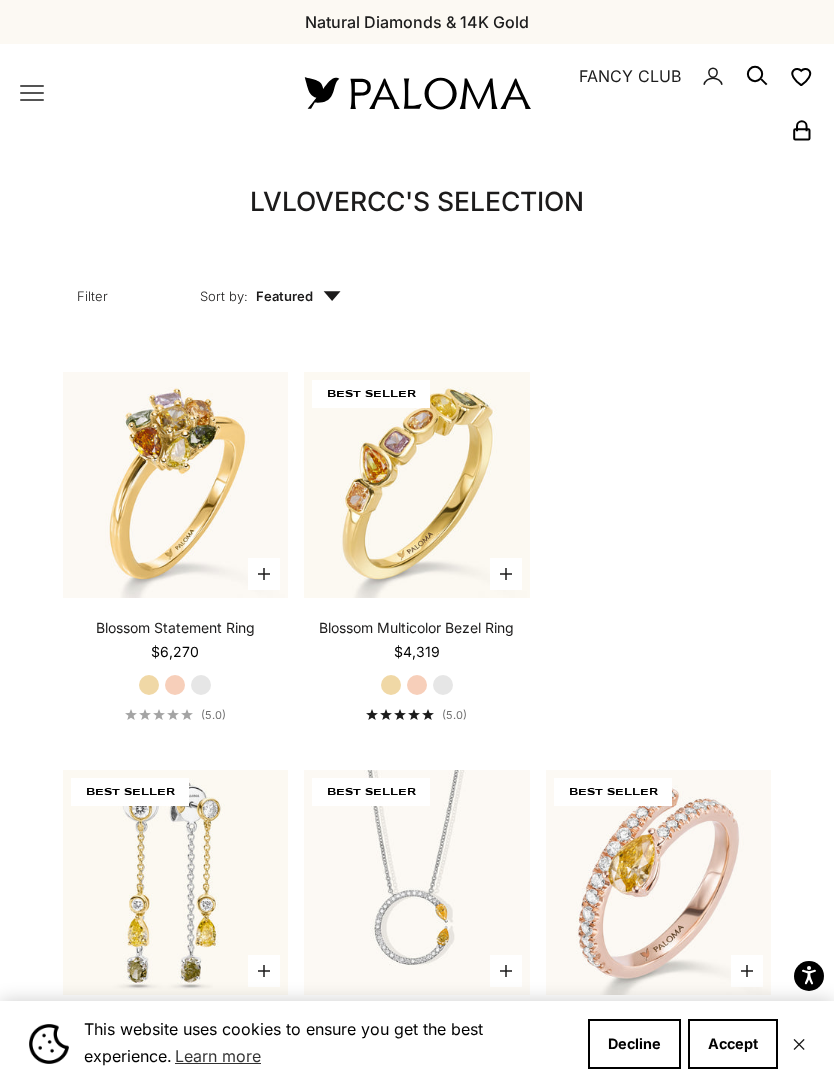 scroll, scrollTop: 0, scrollLeft: 0, axis: both 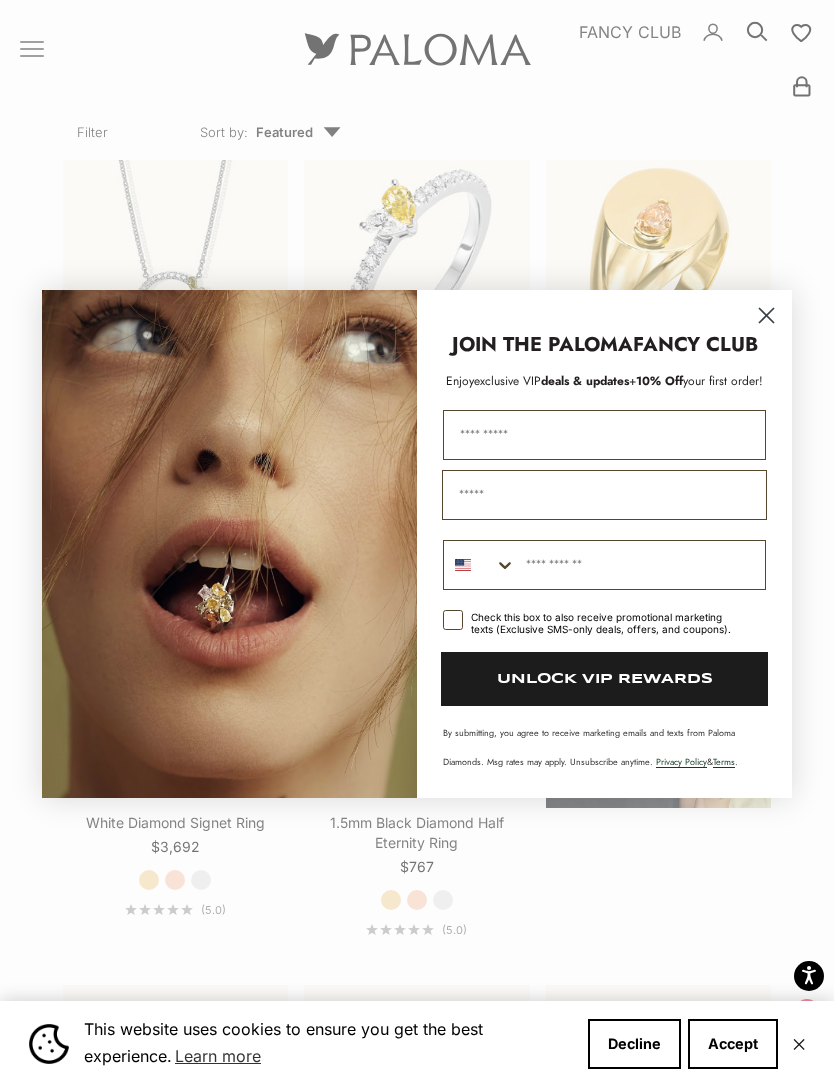 click 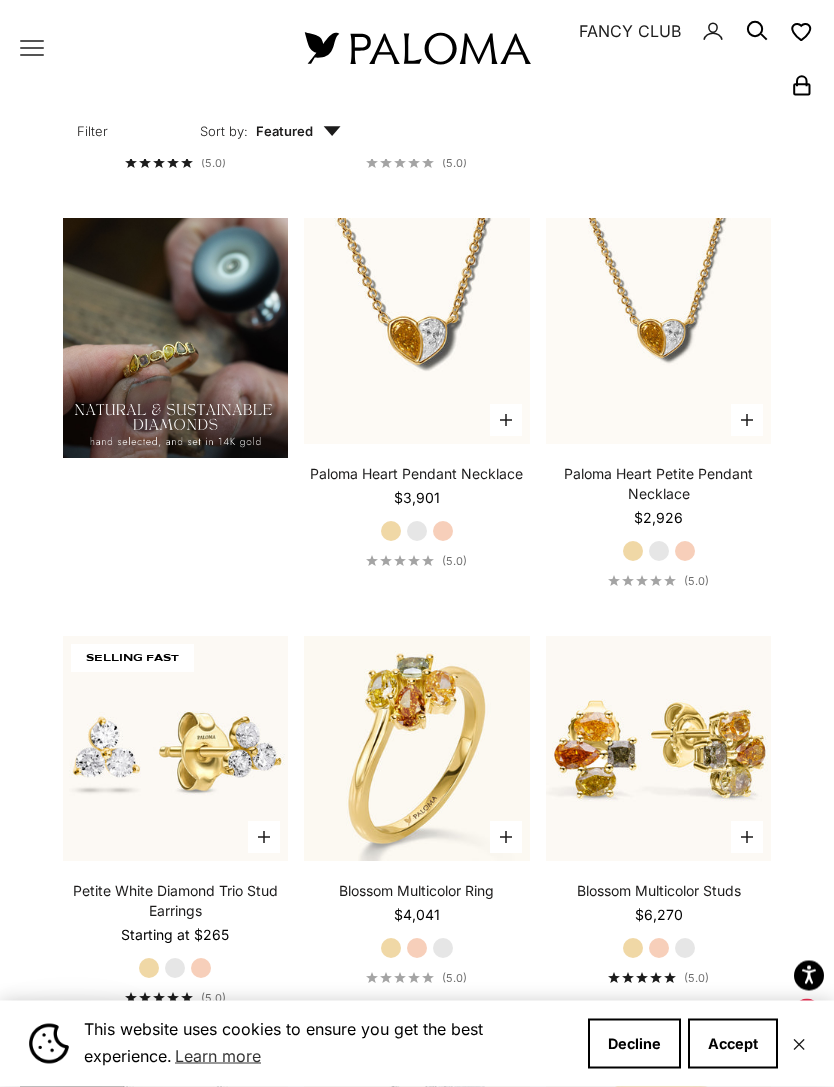 click 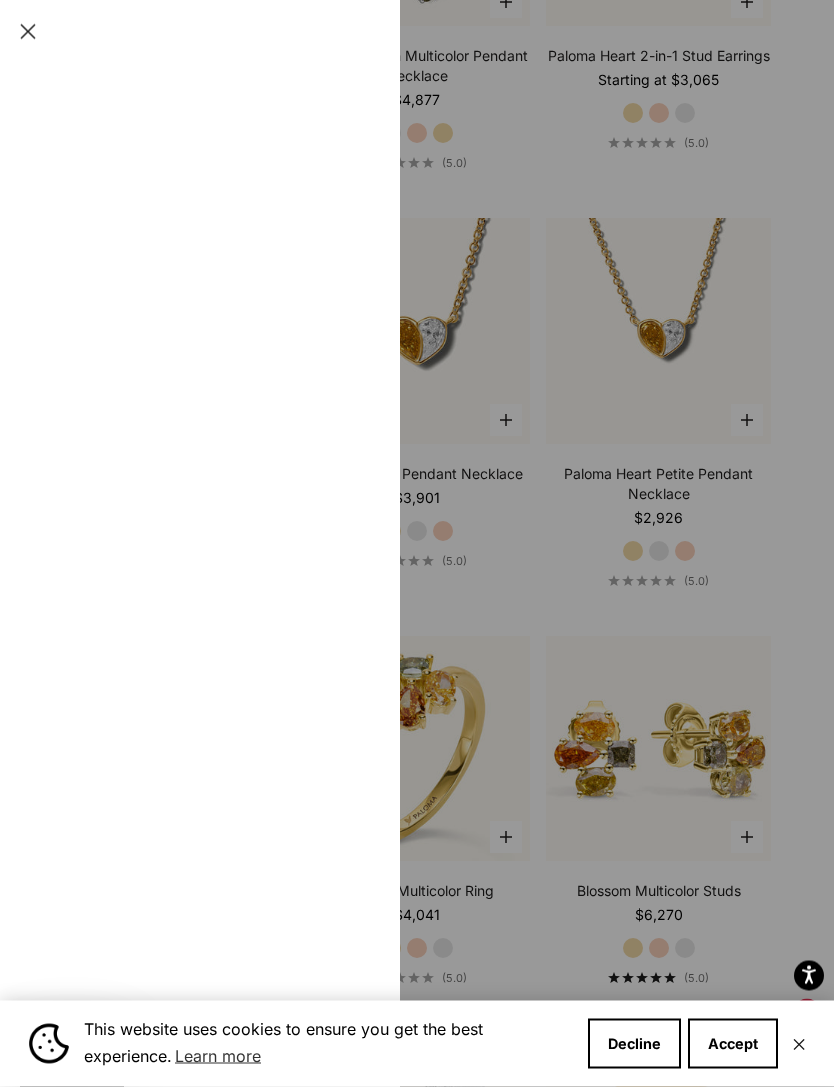 scroll, scrollTop: 1387, scrollLeft: 0, axis: vertical 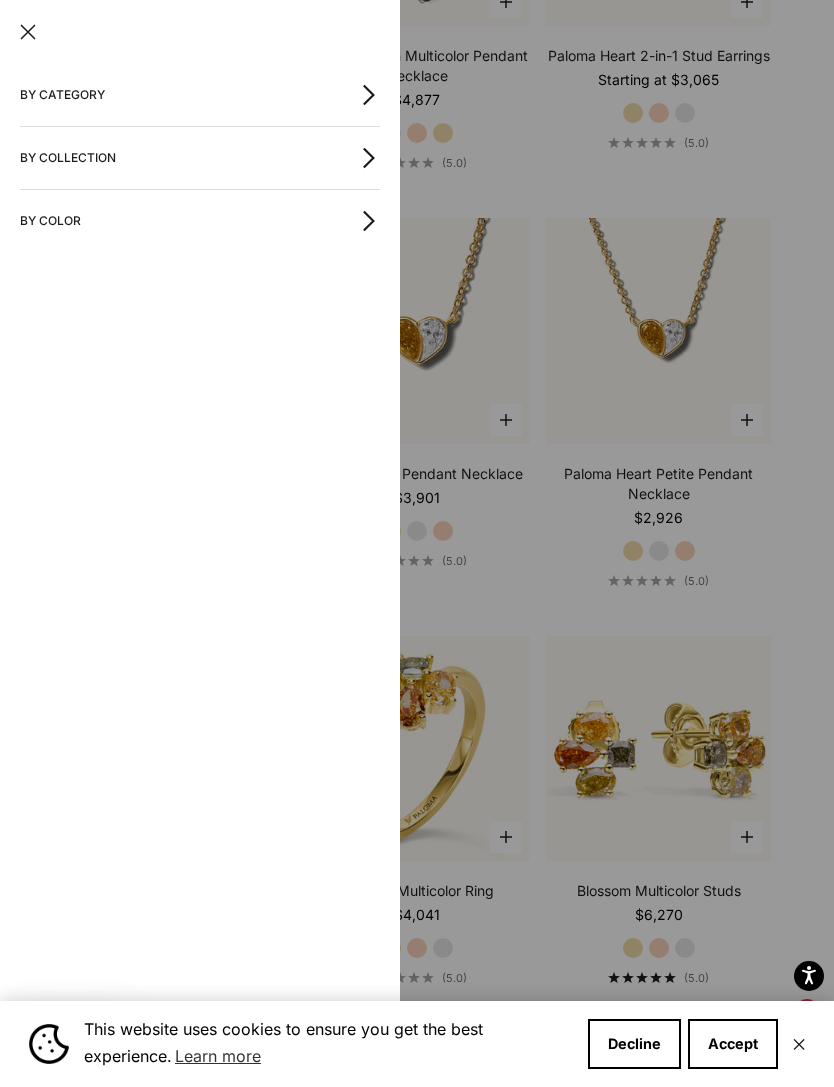 click 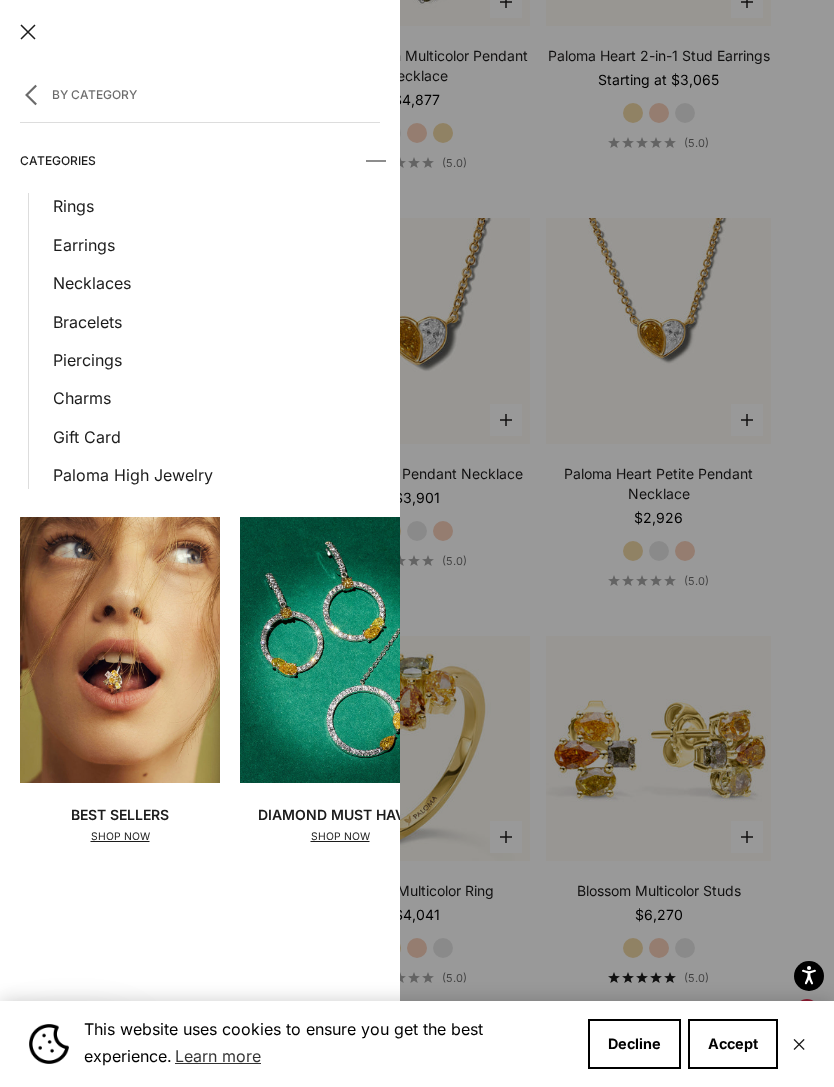 click on "Rings" at bounding box center (216, 206) 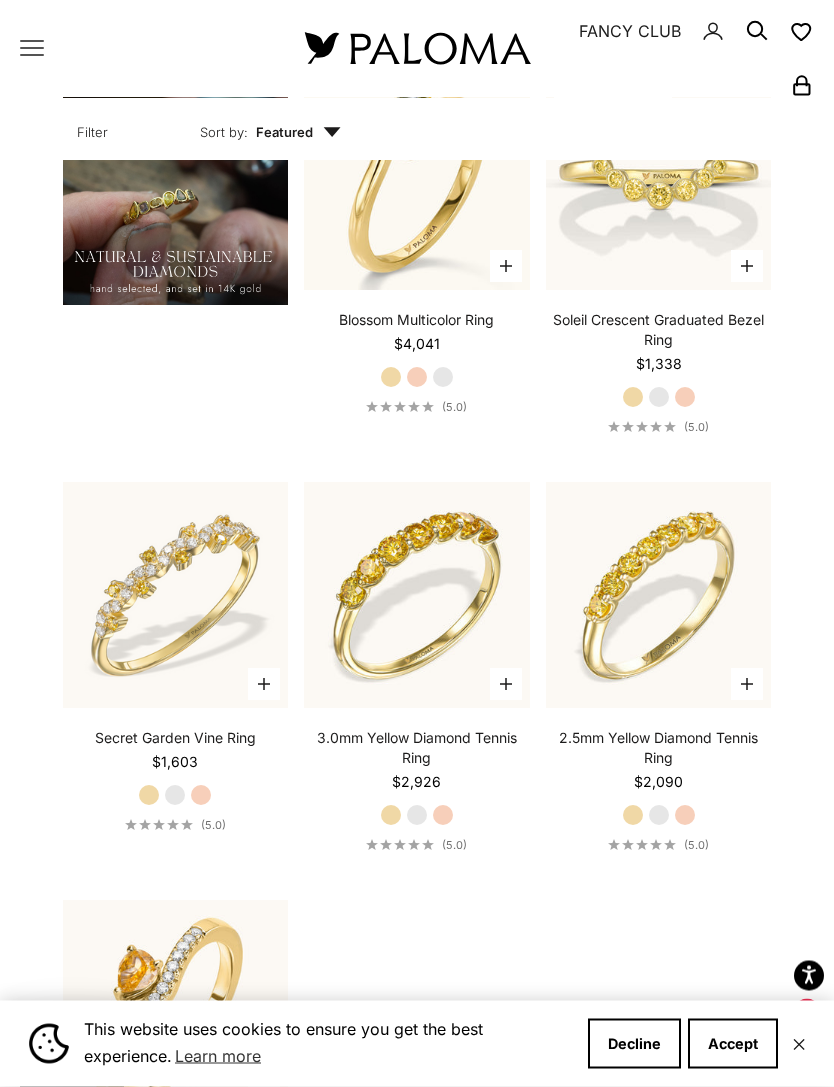 scroll, scrollTop: 1944, scrollLeft: 0, axis: vertical 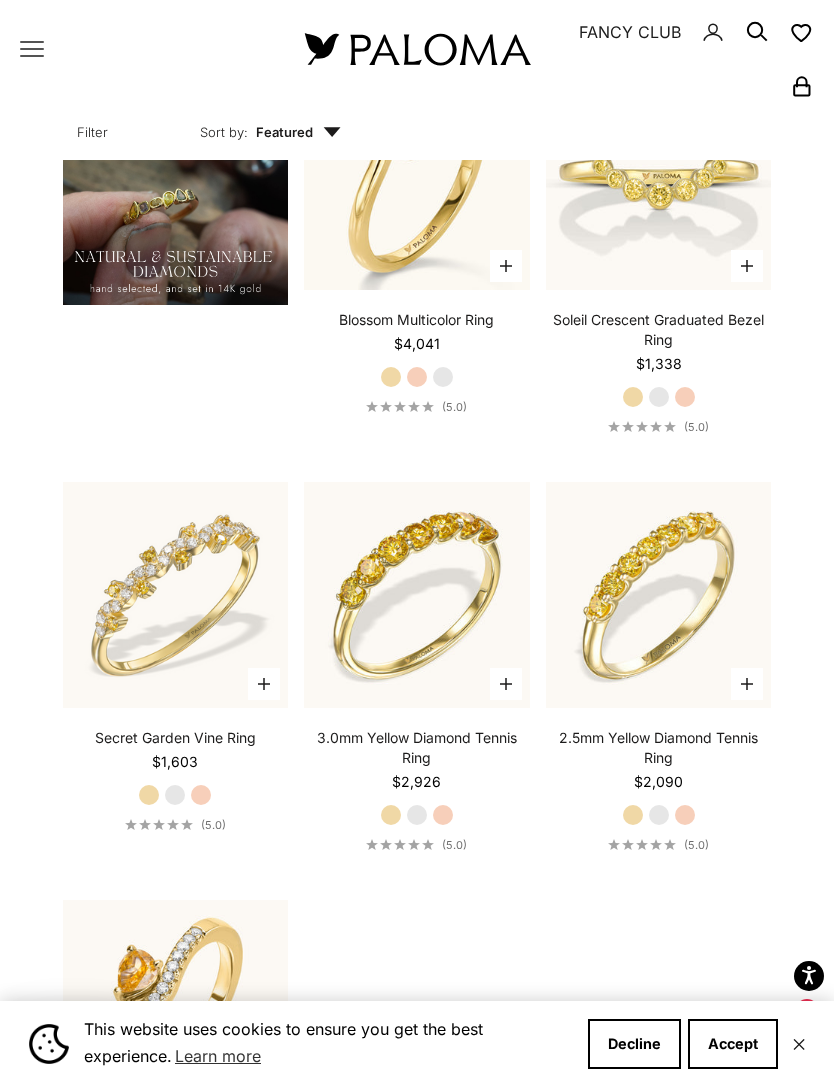 click on "Decline" at bounding box center [634, 1044] 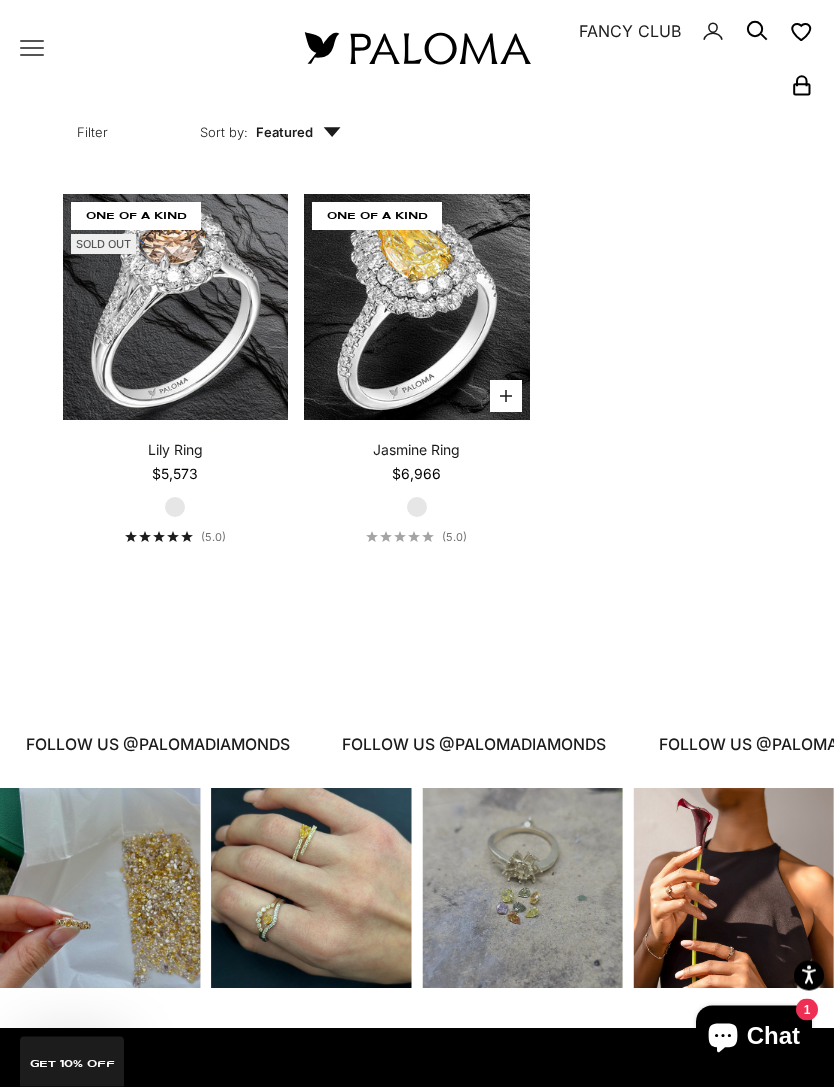 scroll, scrollTop: 9227, scrollLeft: 0, axis: vertical 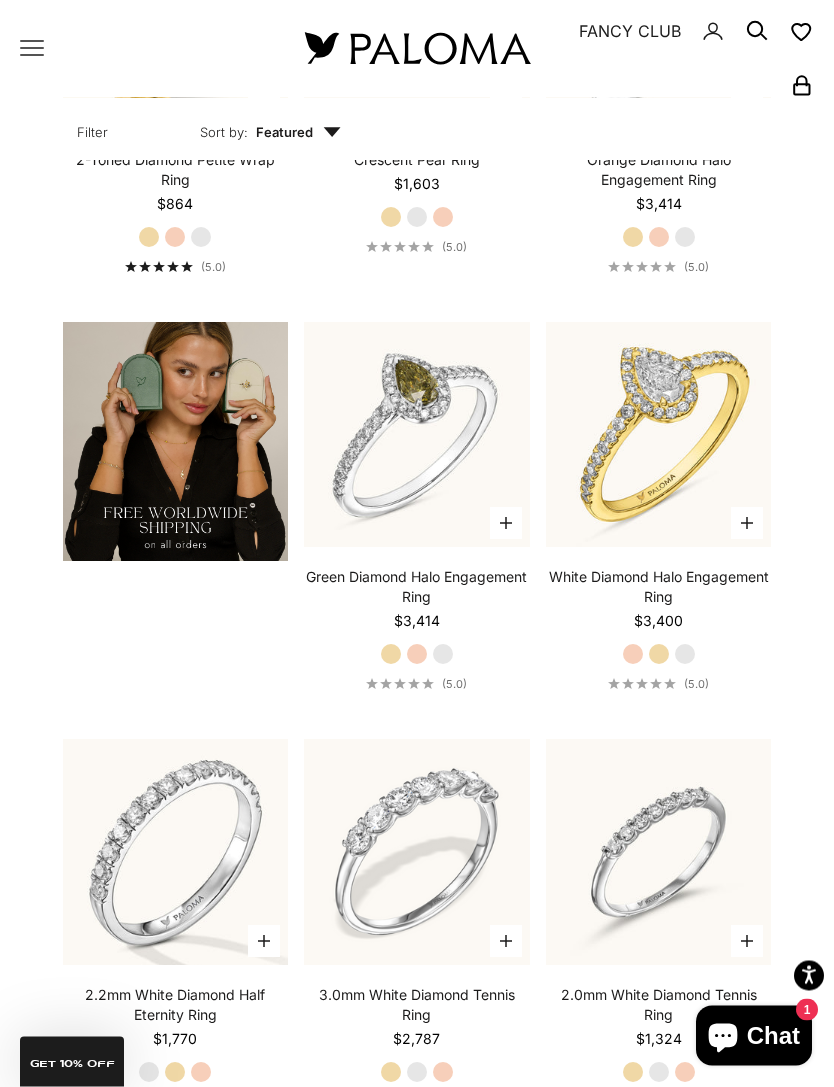 click on "Featured" at bounding box center (298, 132) 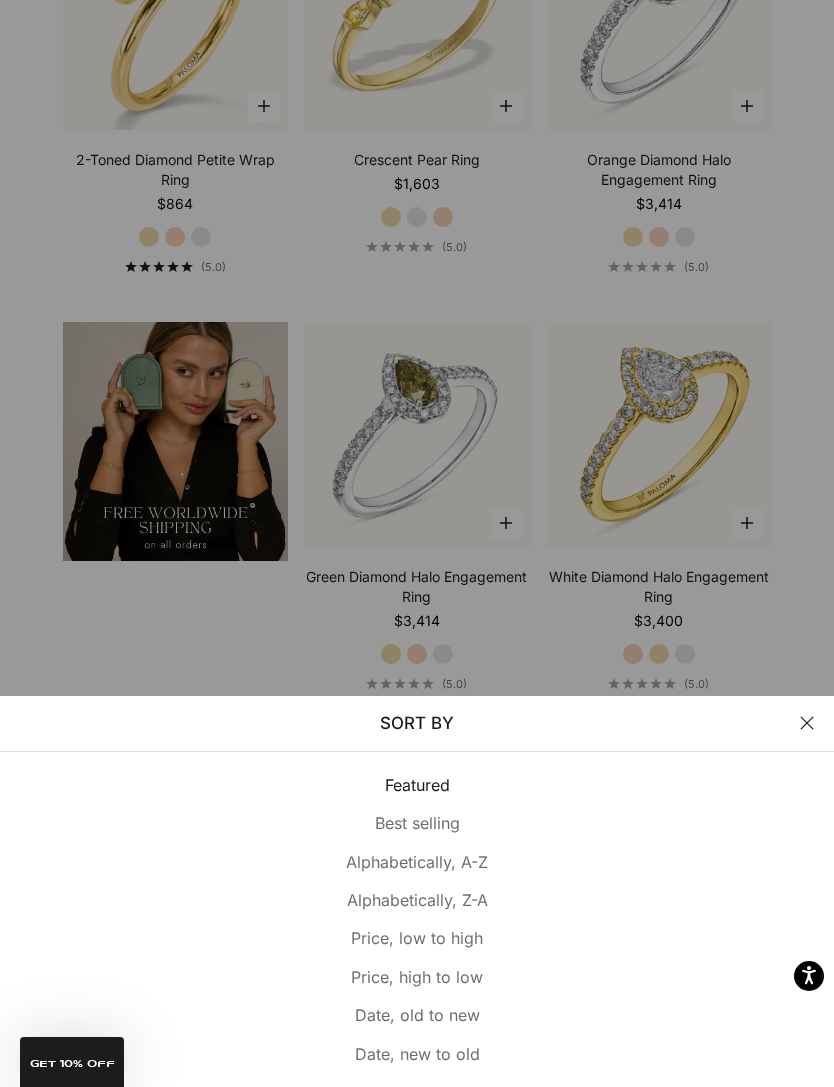 click on "Price, low to high" at bounding box center [417, 938] 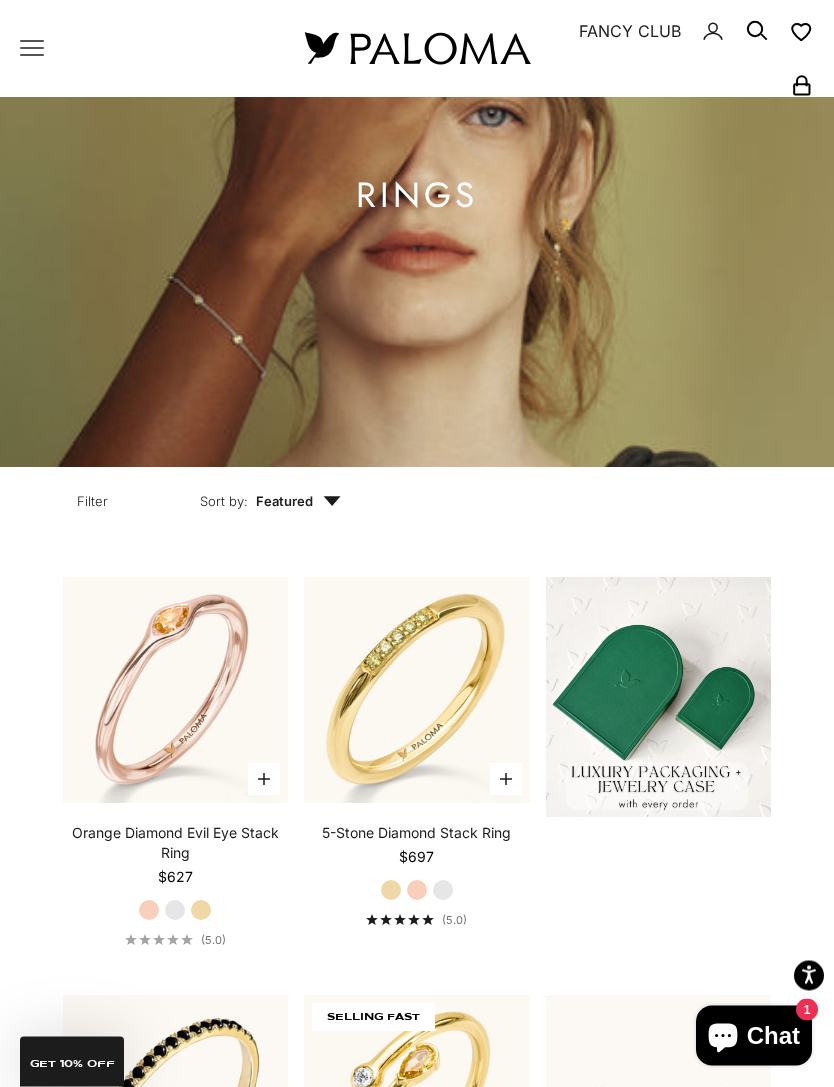 scroll, scrollTop: 0, scrollLeft: 0, axis: both 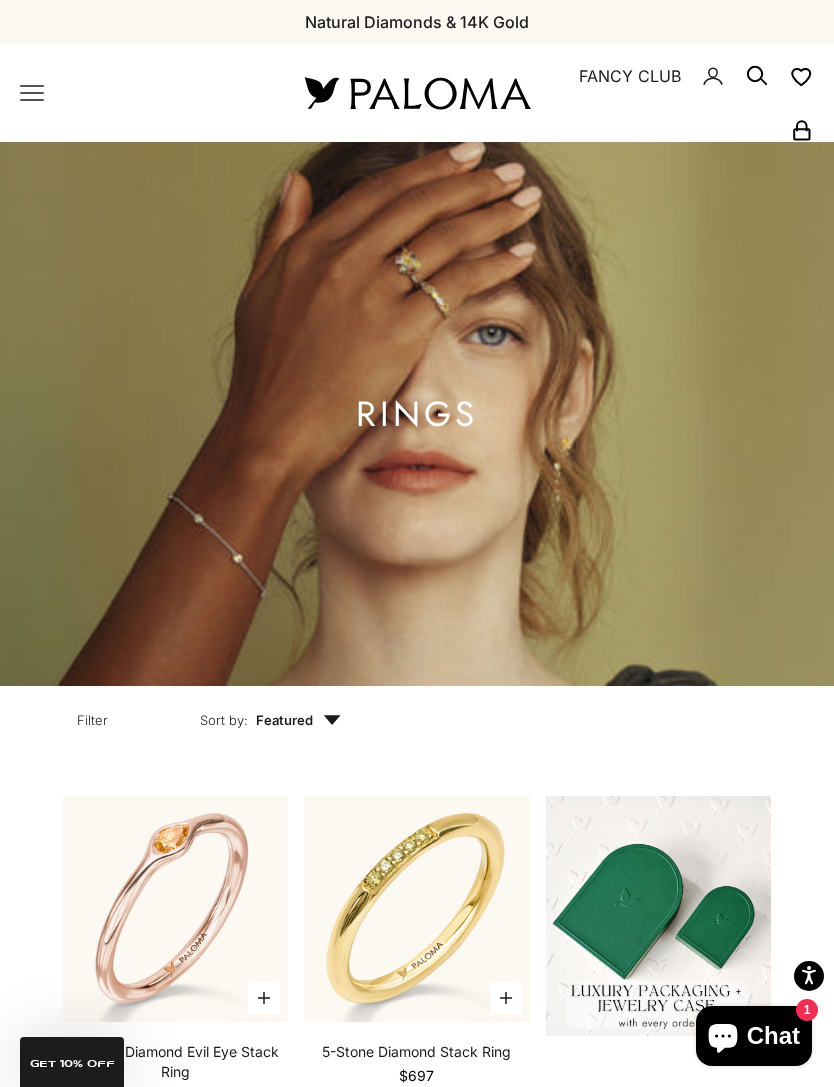 click on "Open navigation menu
Open search
By Category
Categories
Rings
Earrings
Necklaces
Bracelets
Piercings
Charms
Gift Card
Paloma High Jewelry
Best Sellers SHOP NOW Diamond Must Haves SHOP NOW
By Collection
Collections
Blossom
Crescent
Secret Garden
Paloma Classics
Fancy Halo
Fantasy" at bounding box center (138, 93) 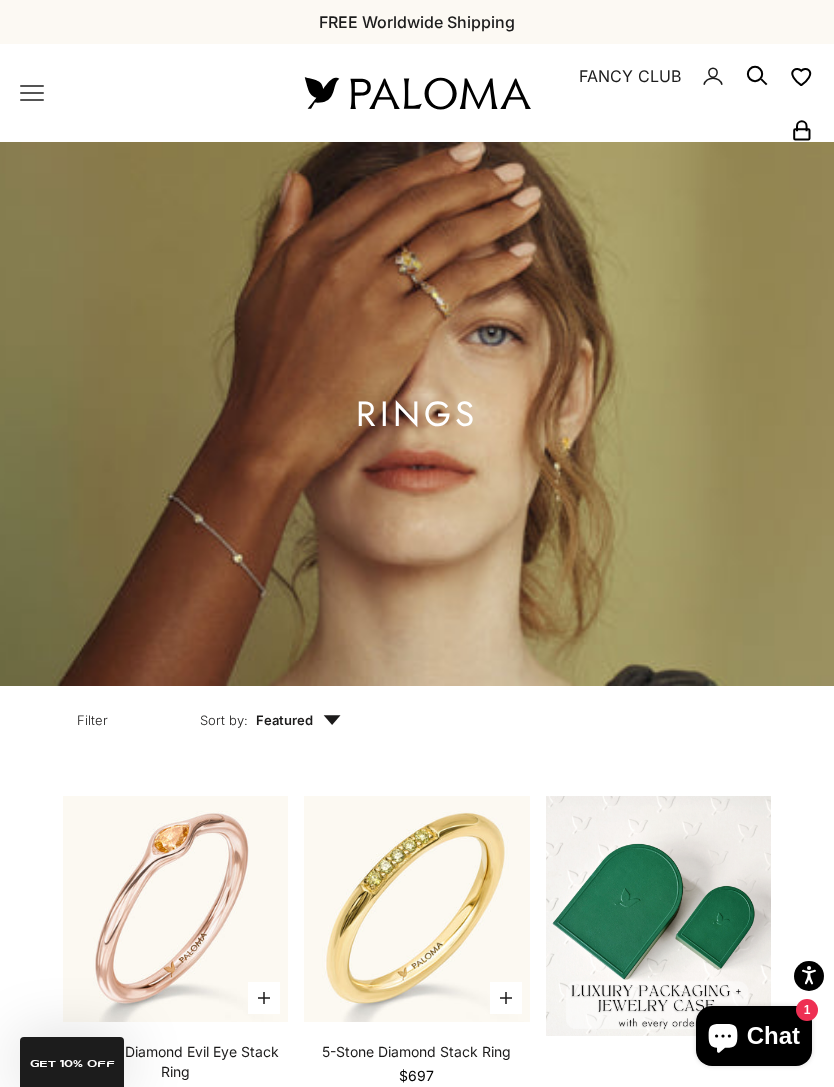 click on "Paloma Diamonds
Open navigation menu
Open search
By Category
Categories
Rings
Earrings
Necklaces
Bracelets
Piercings
Charms
Gift Card
Paloma High Jewelry
Best Sellers SHOP NOW Diamond Must Haves SHOP NOW
By Collection
Collections
Blossom
Crescent
Secret Garden
Paloma Classics
Fancy Halo" at bounding box center [417, 93] 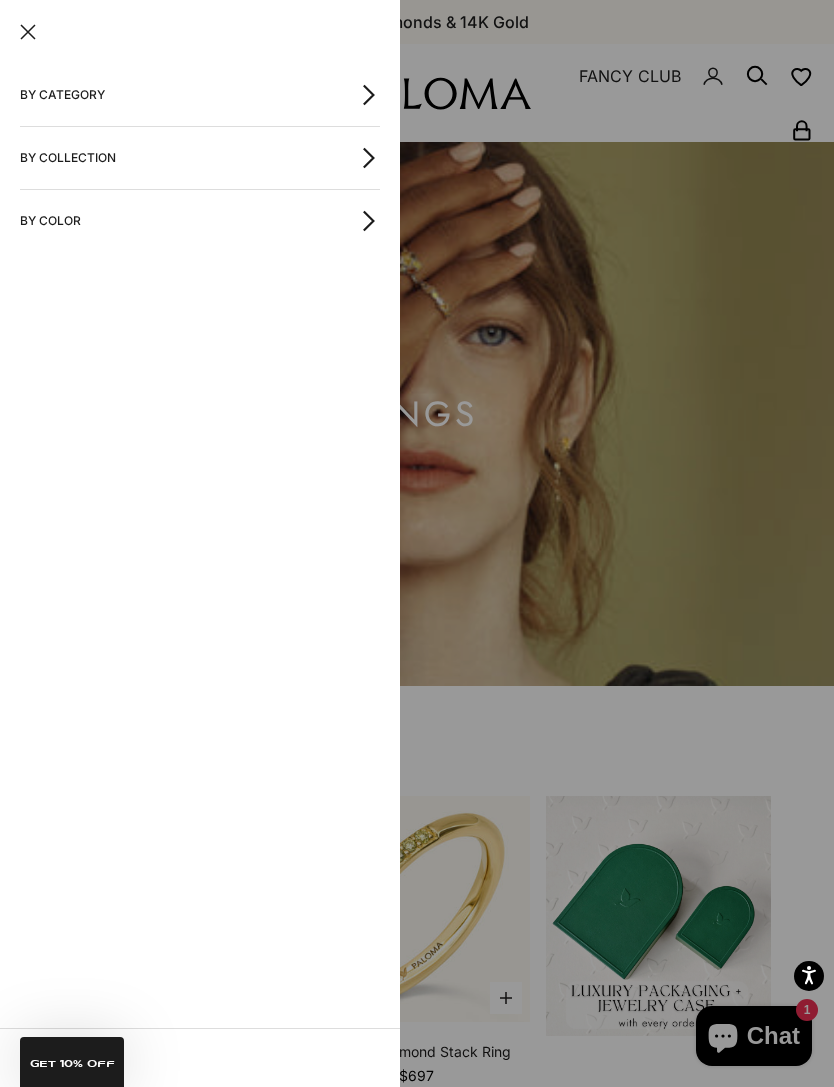 click at bounding box center [417, 543] 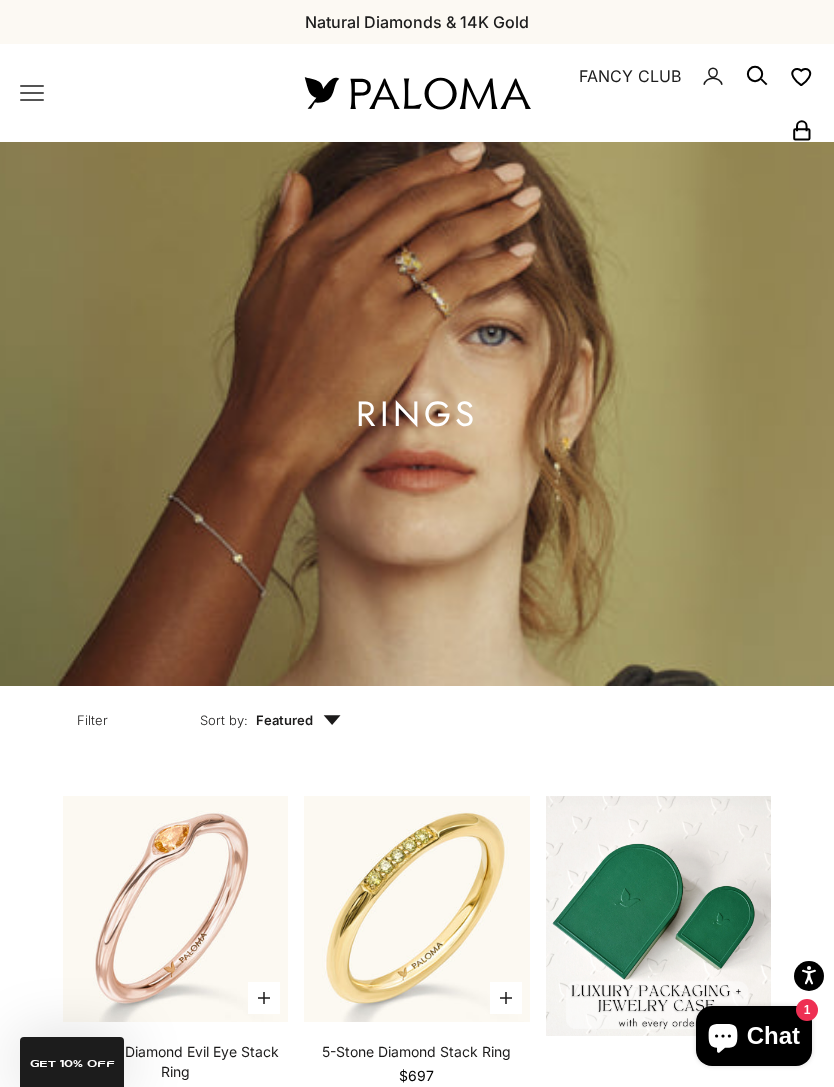 click on "FANCY CLUB" at bounding box center (630, 76) 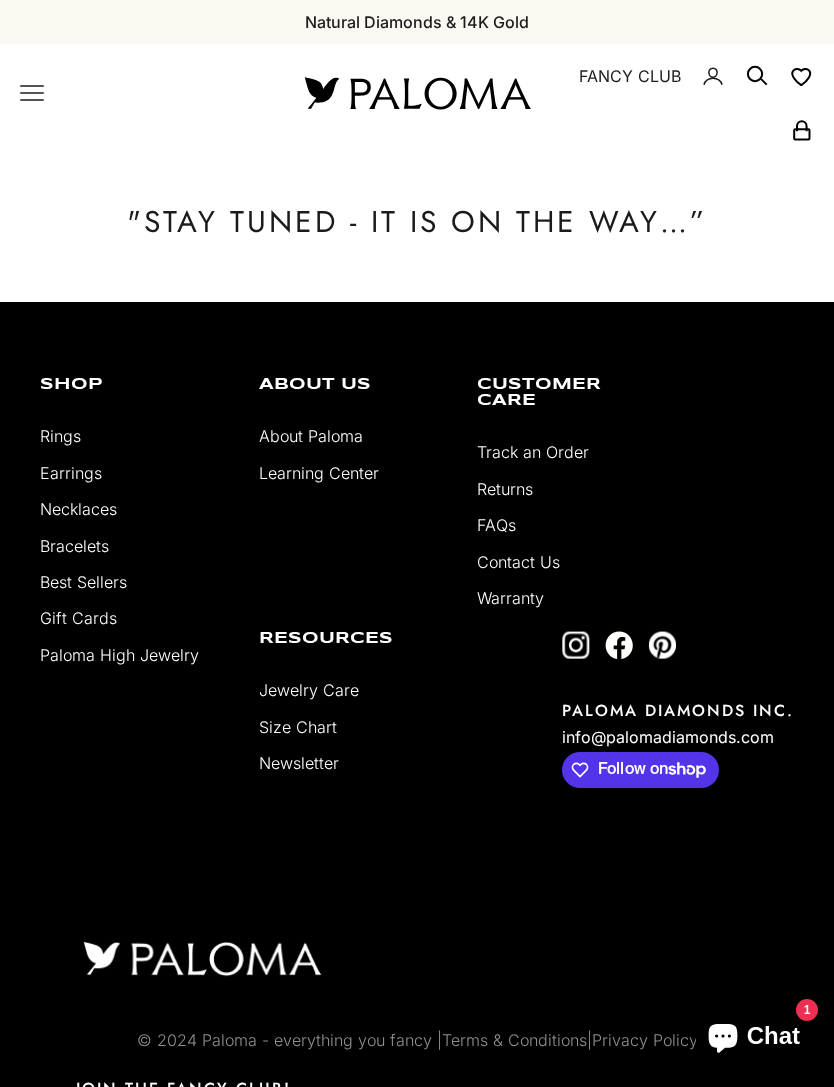scroll, scrollTop: 0, scrollLeft: 0, axis: both 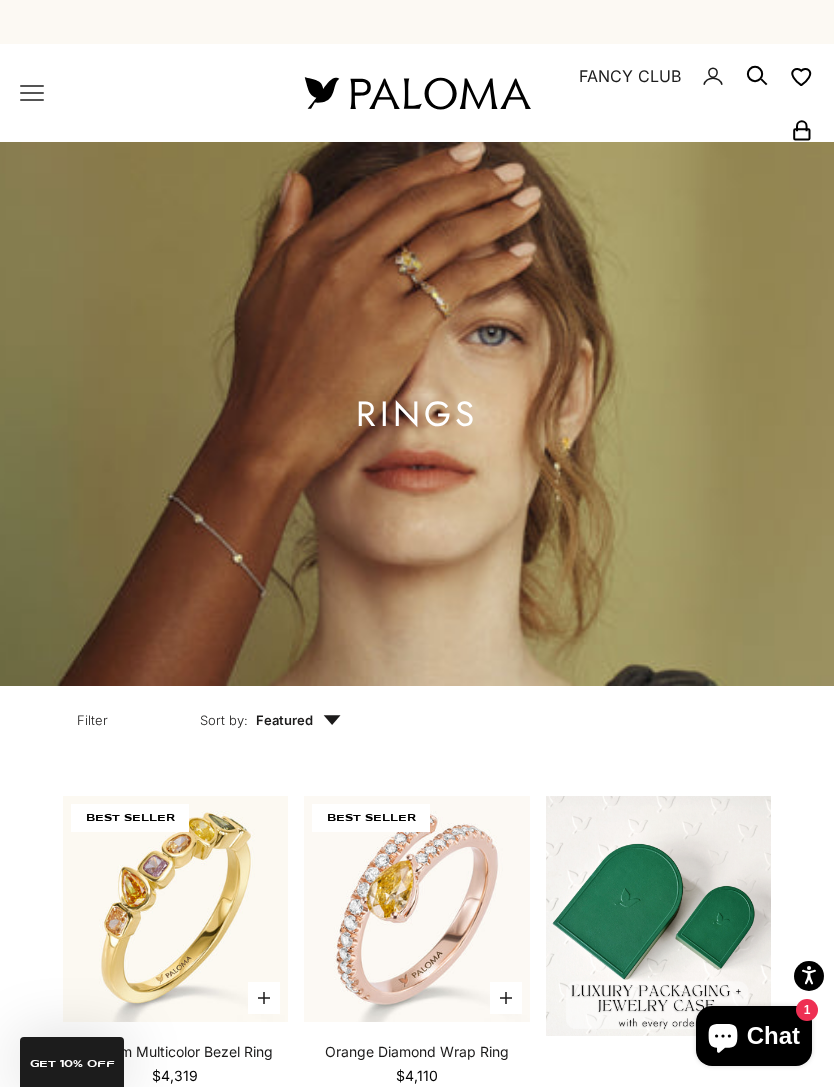 click on "Featured" at bounding box center [298, 720] 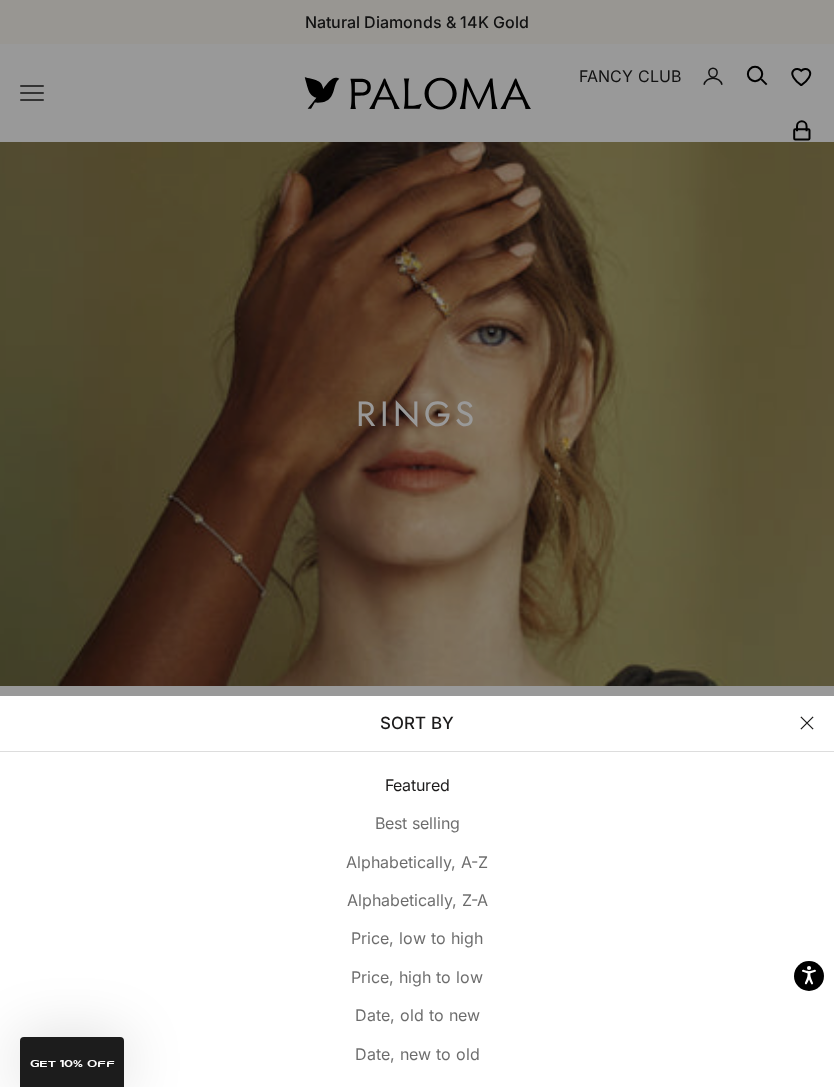click on "Price, low to high" at bounding box center [417, 938] 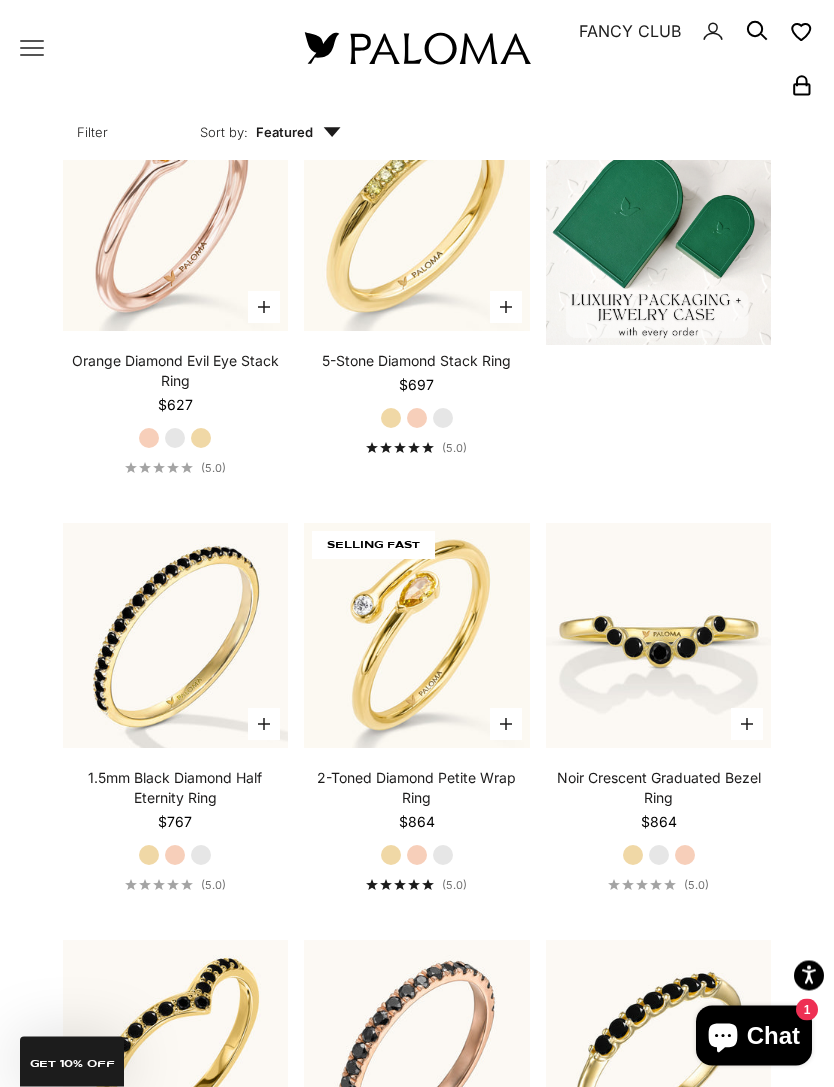 scroll, scrollTop: 691, scrollLeft: 0, axis: vertical 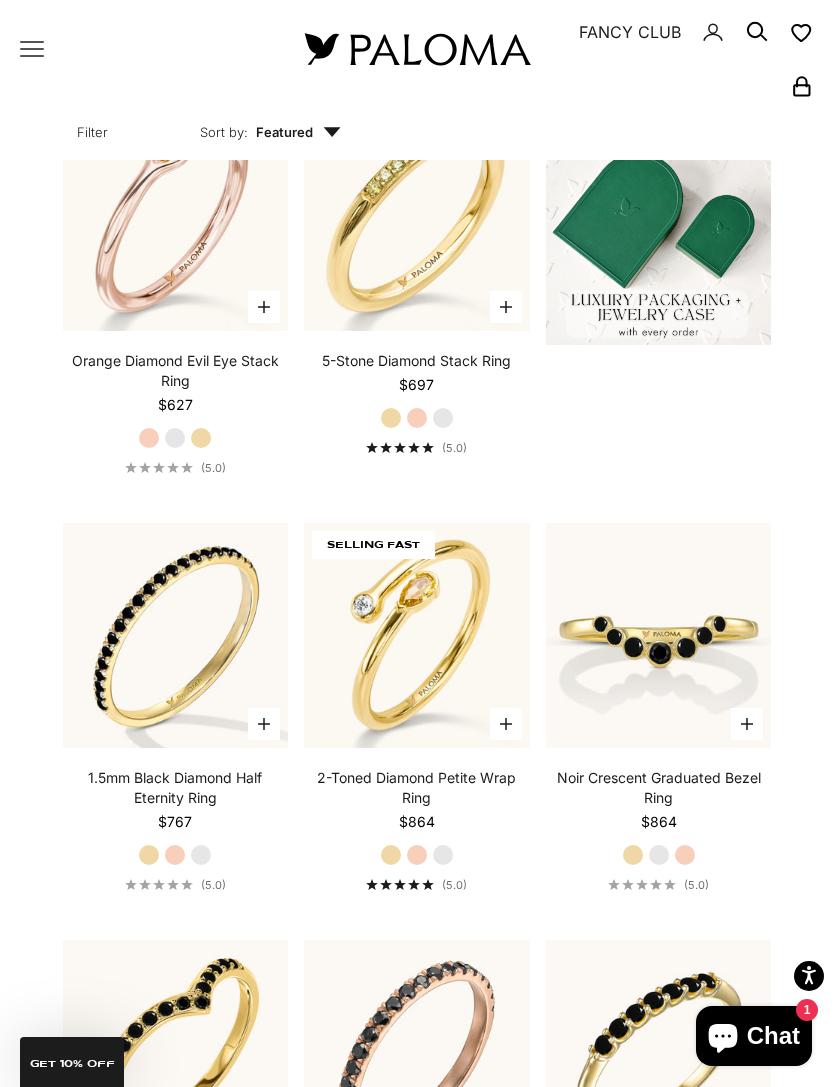 click at bounding box center (417, 635) 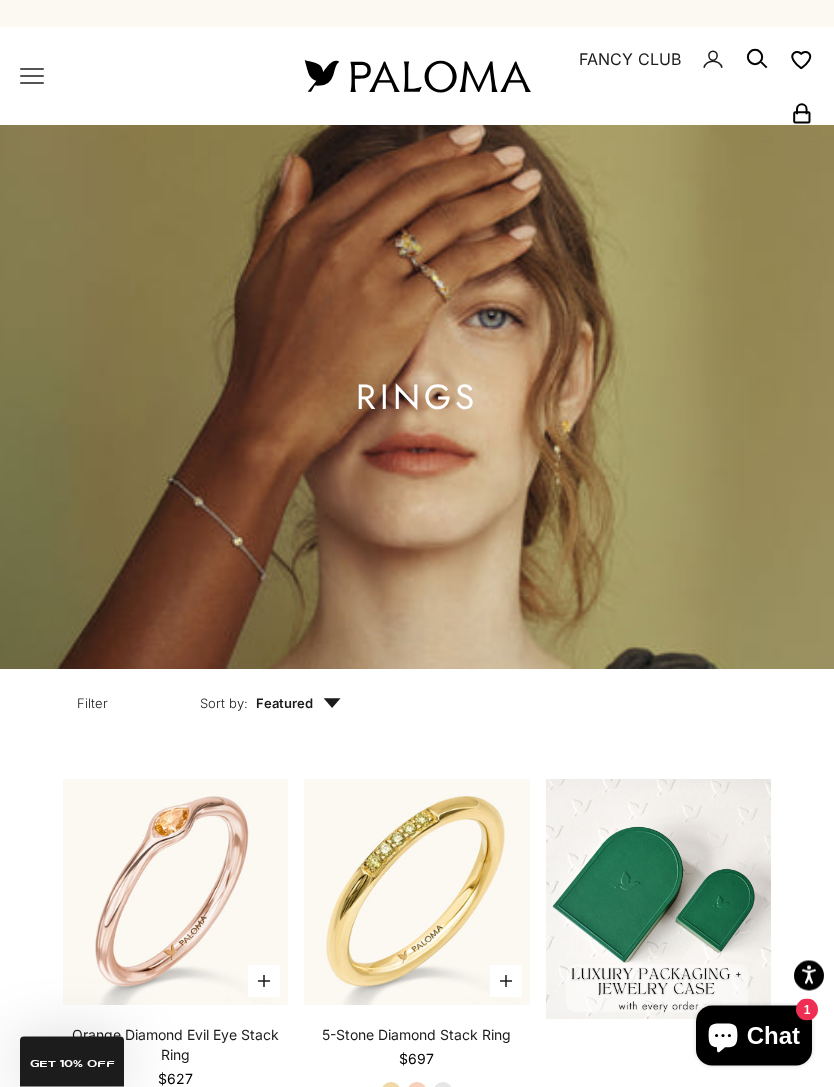scroll, scrollTop: 0, scrollLeft: 0, axis: both 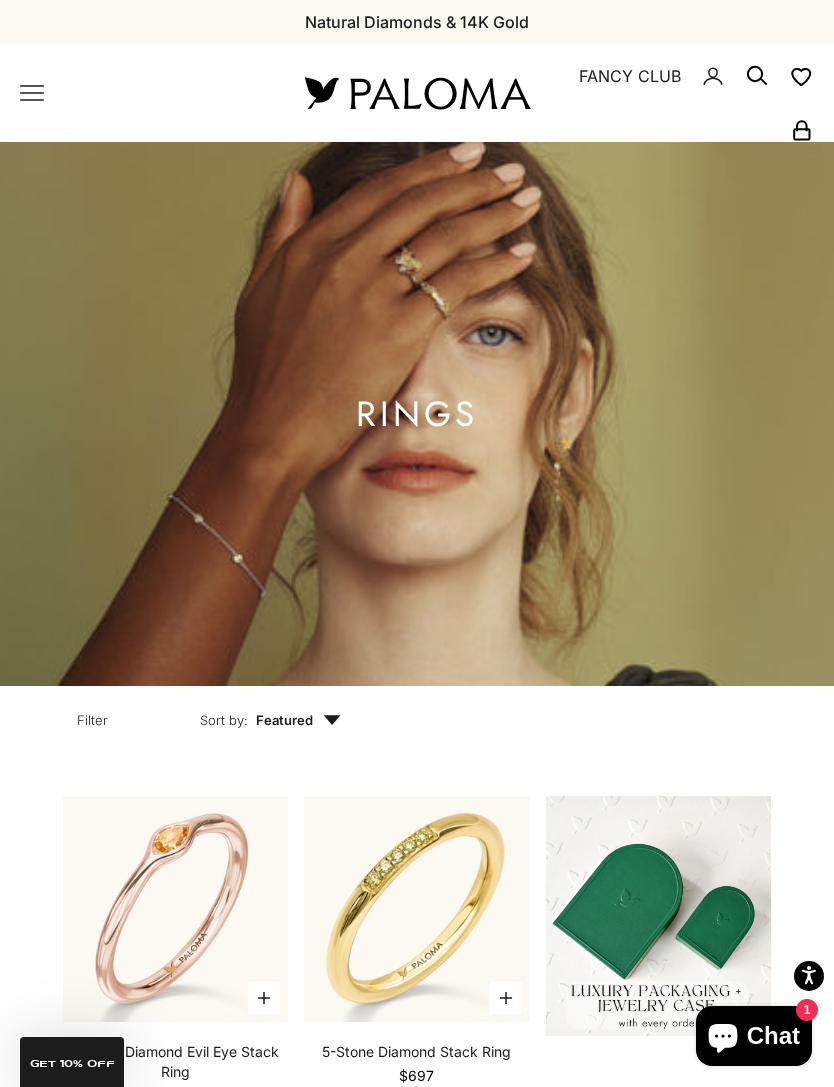 click 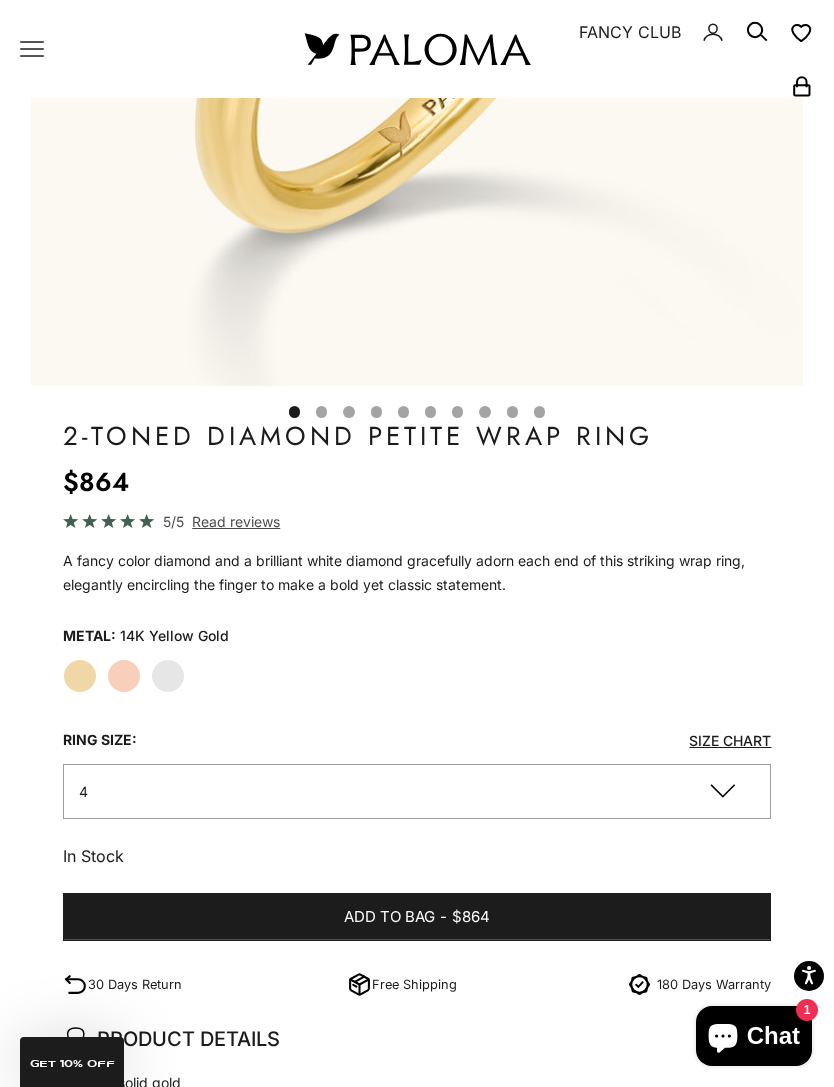 scroll, scrollTop: 770, scrollLeft: 0, axis: vertical 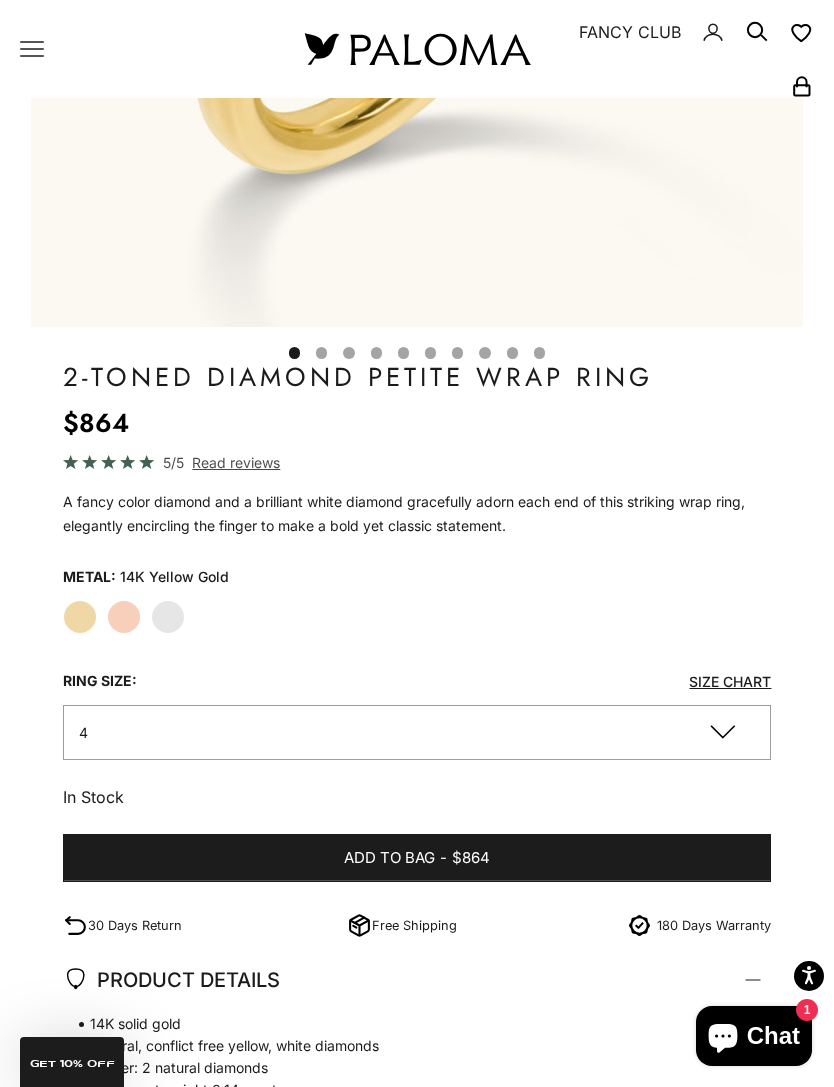 click on "4" 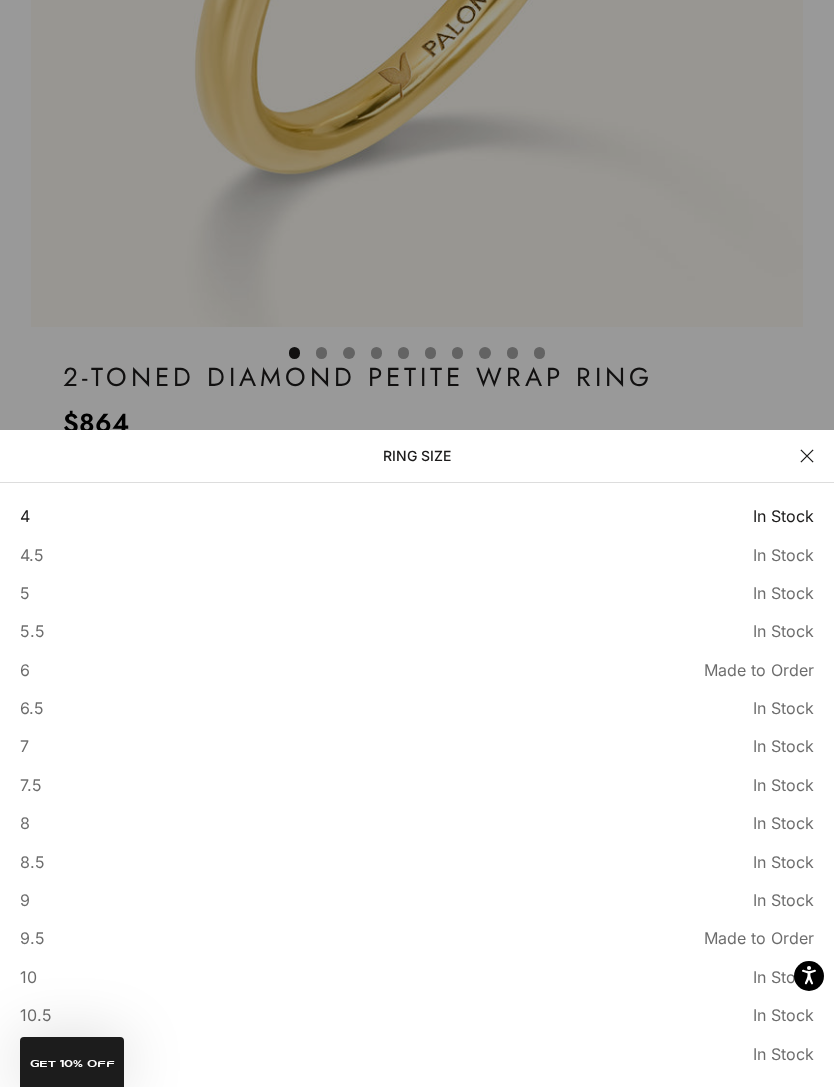click on "8.5 In Stock Sold out" at bounding box center [417, 862] 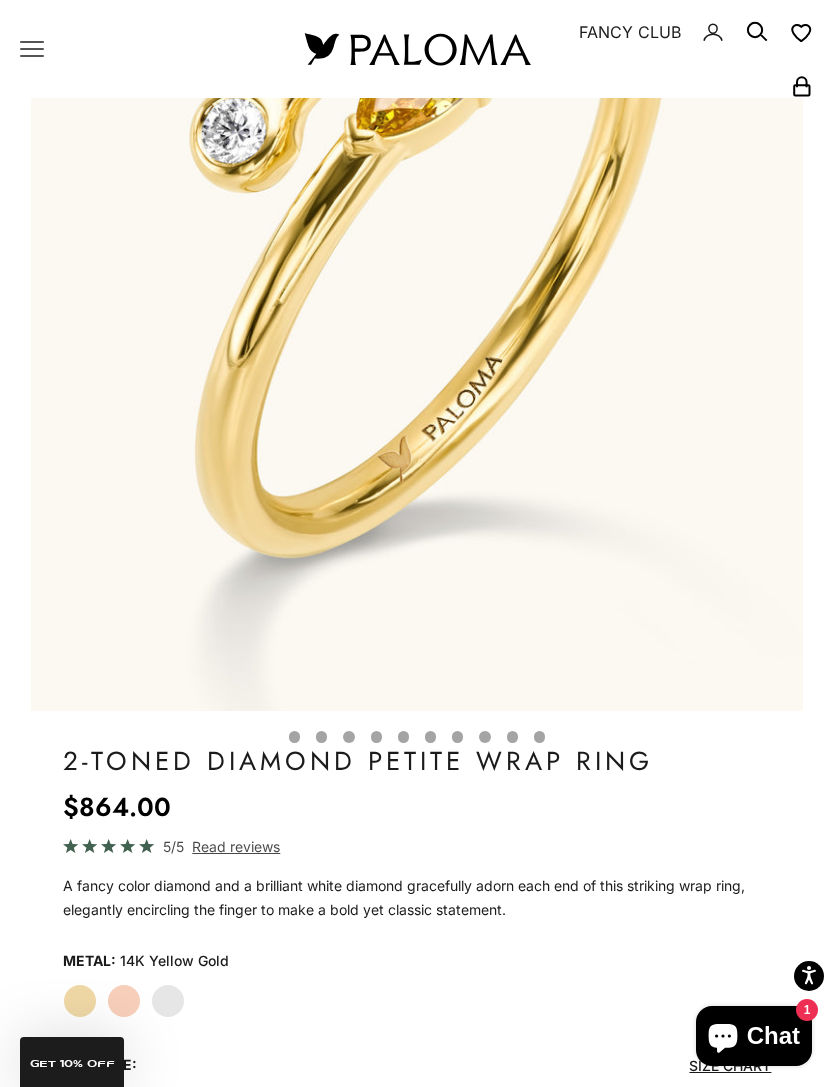 scroll, scrollTop: 379, scrollLeft: 0, axis: vertical 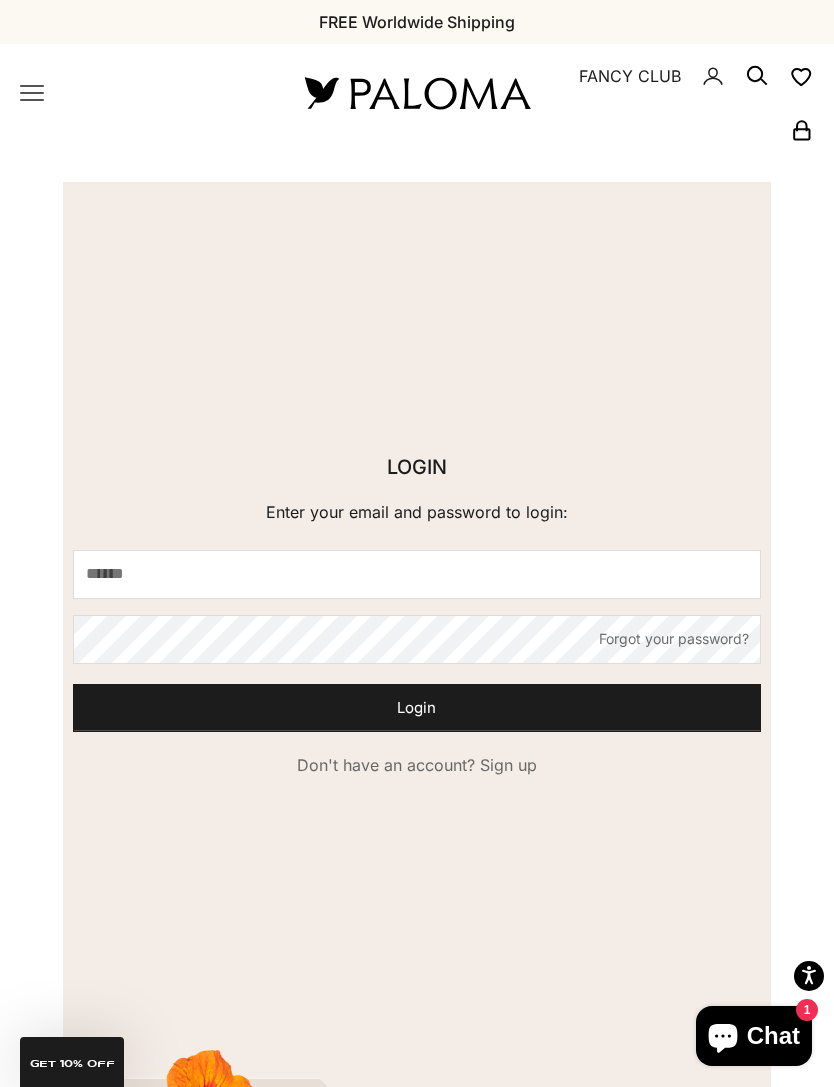 click on "FANCY CLUB" at bounding box center (630, 76) 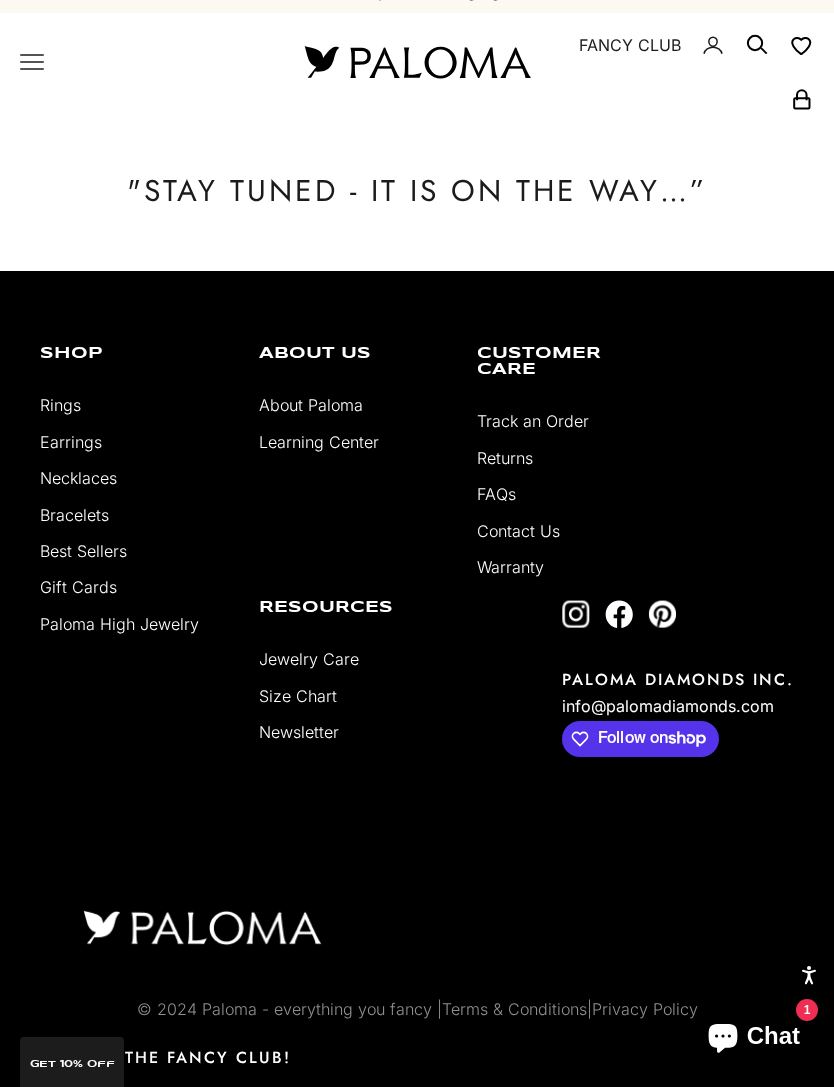 scroll, scrollTop: 33, scrollLeft: 0, axis: vertical 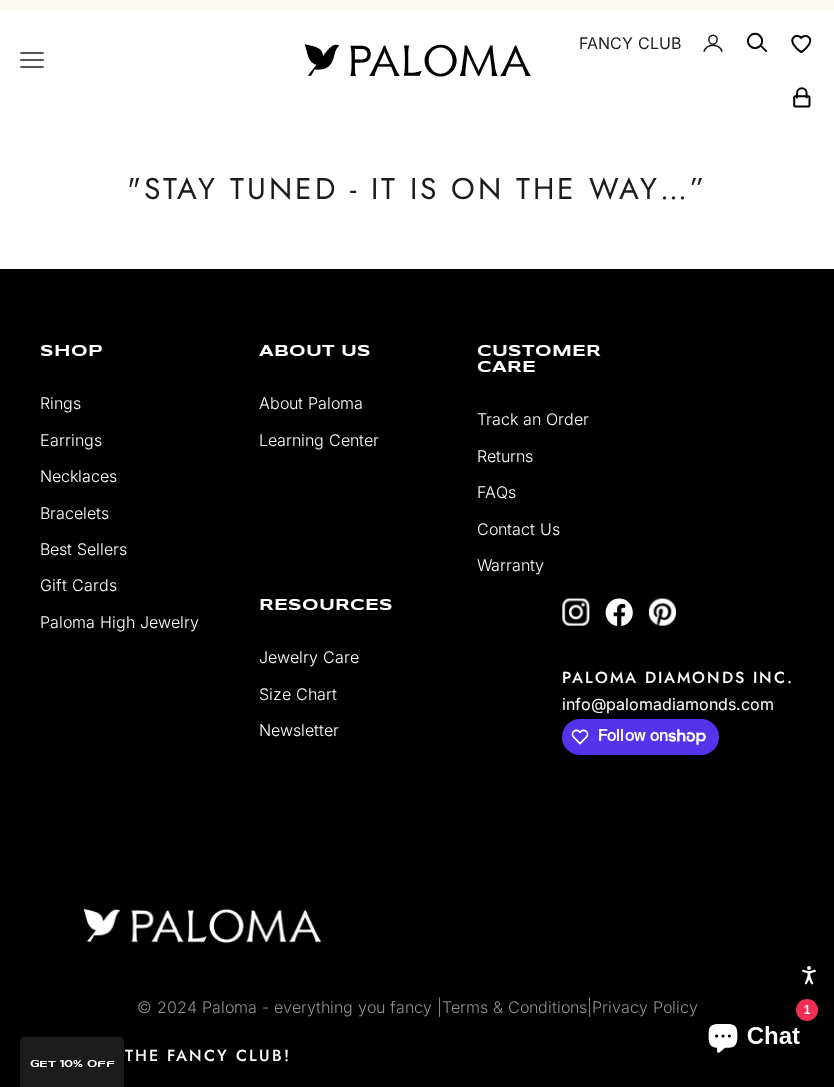 click on "FAQs" at bounding box center [496, 492] 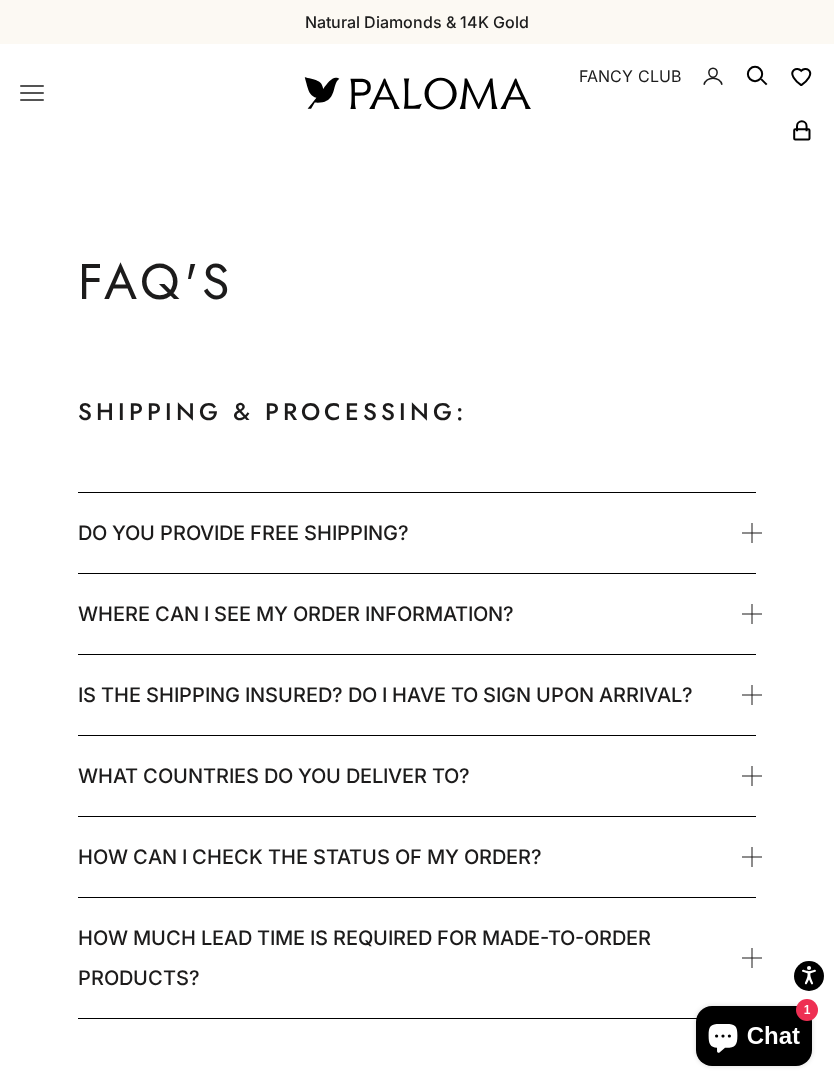 scroll, scrollTop: 0, scrollLeft: 0, axis: both 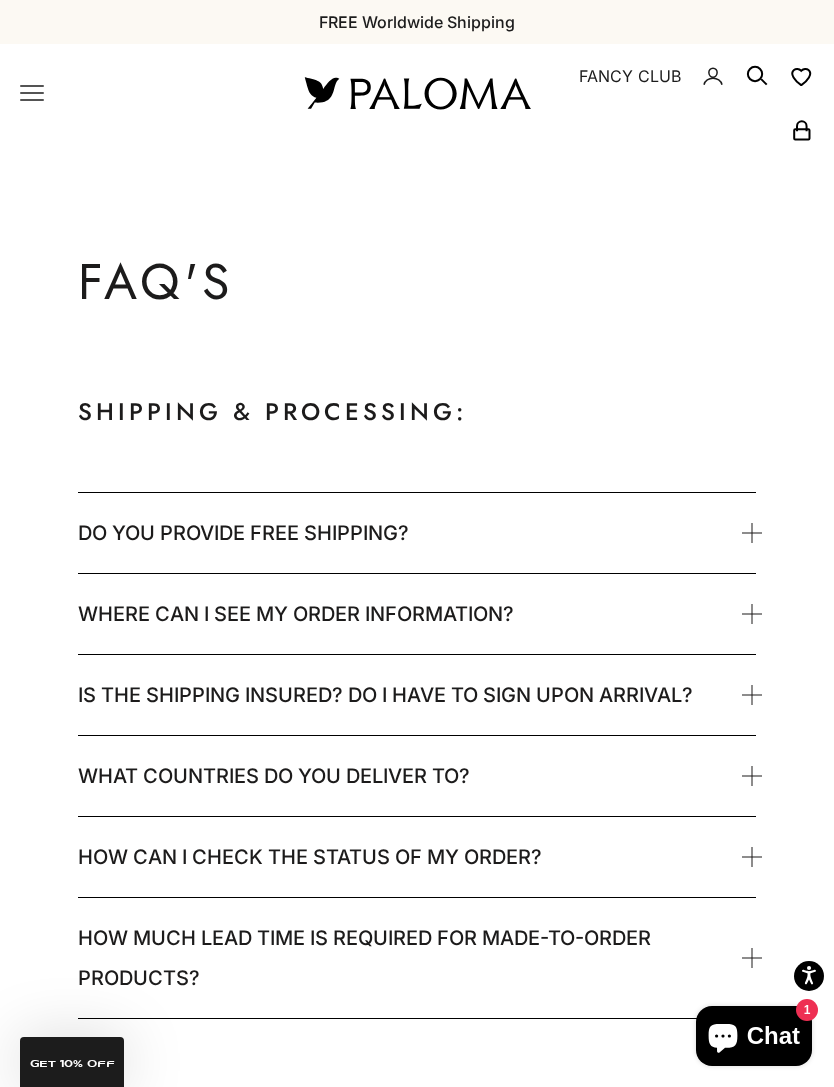 click at bounding box center (751, 533) 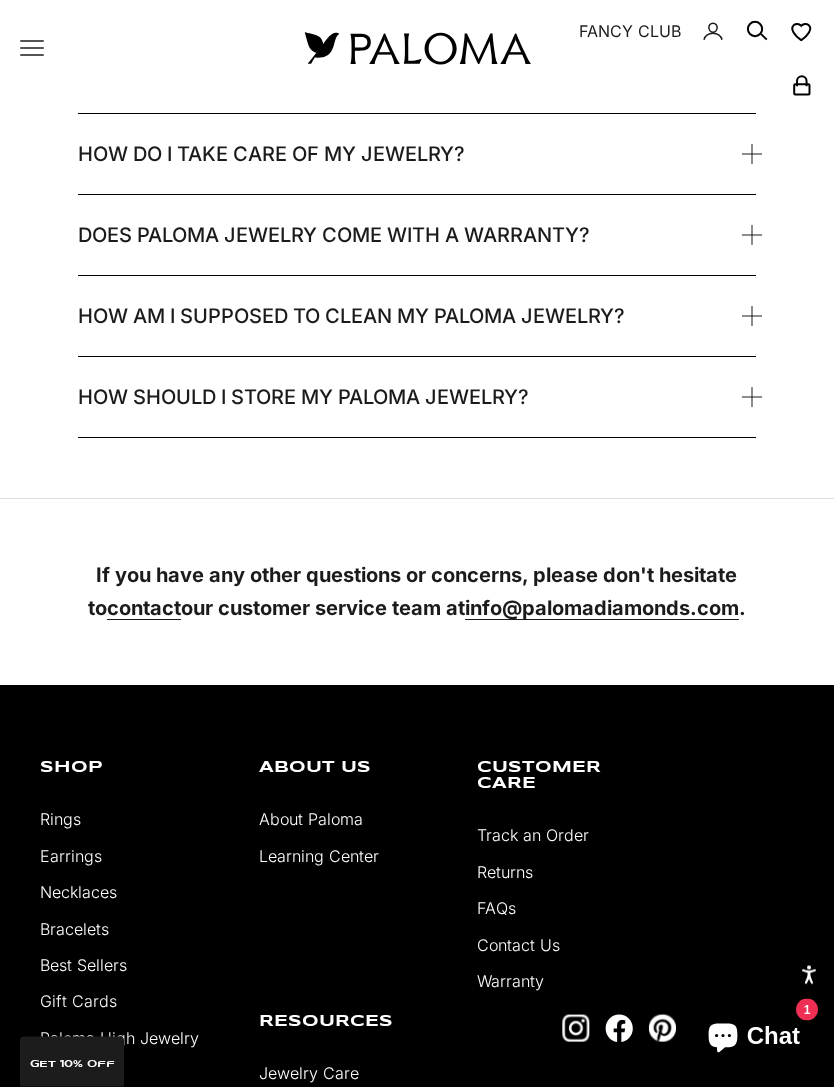 scroll, scrollTop: 3138, scrollLeft: 0, axis: vertical 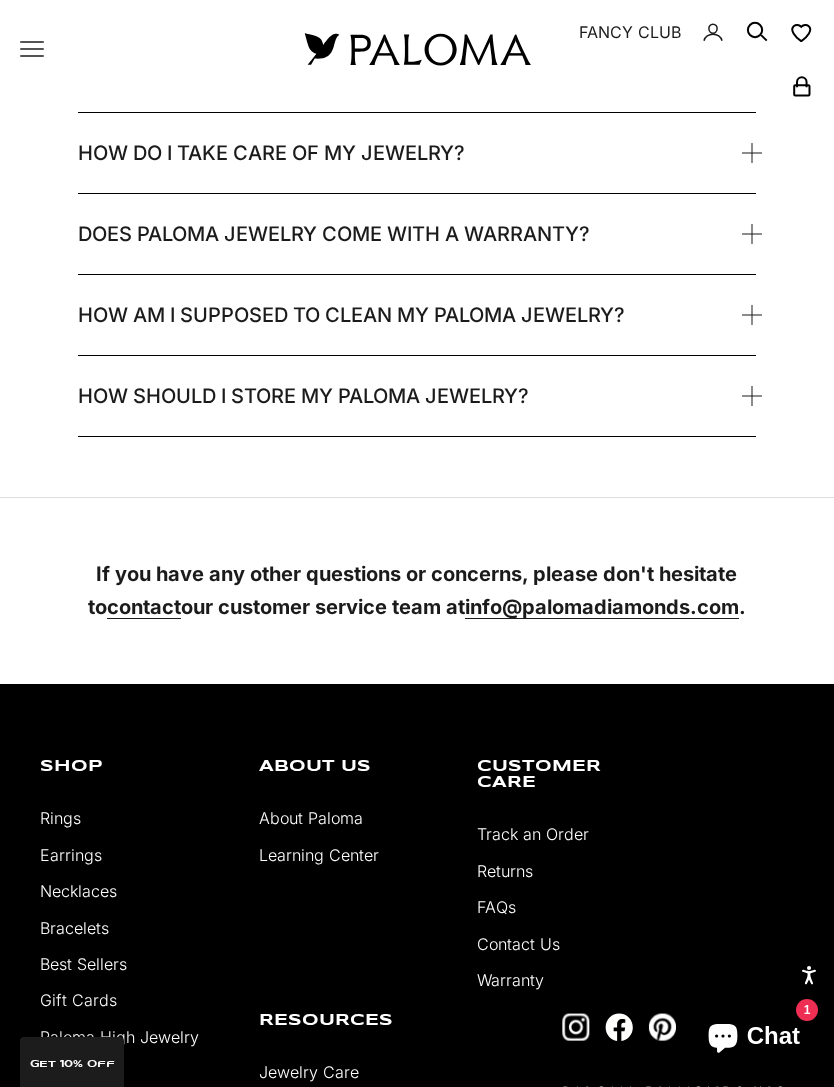 click on "Paloma High Jewelry" at bounding box center (119, 1037) 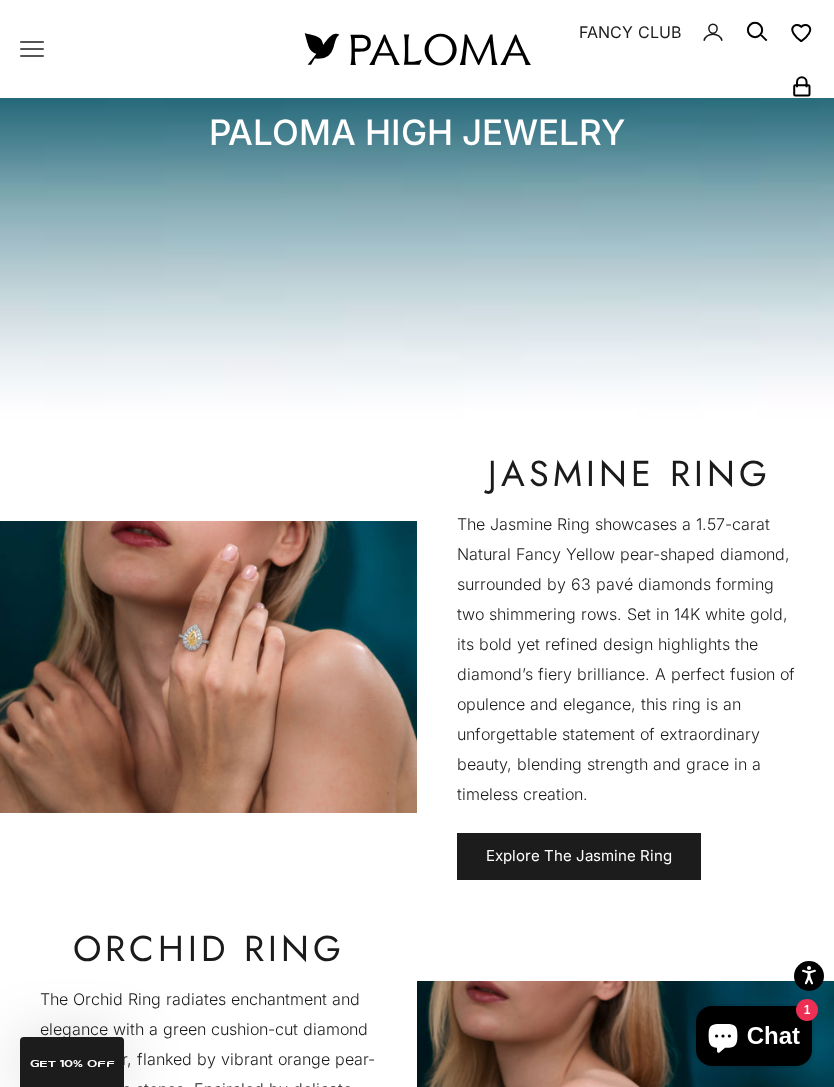 scroll, scrollTop: 0, scrollLeft: 0, axis: both 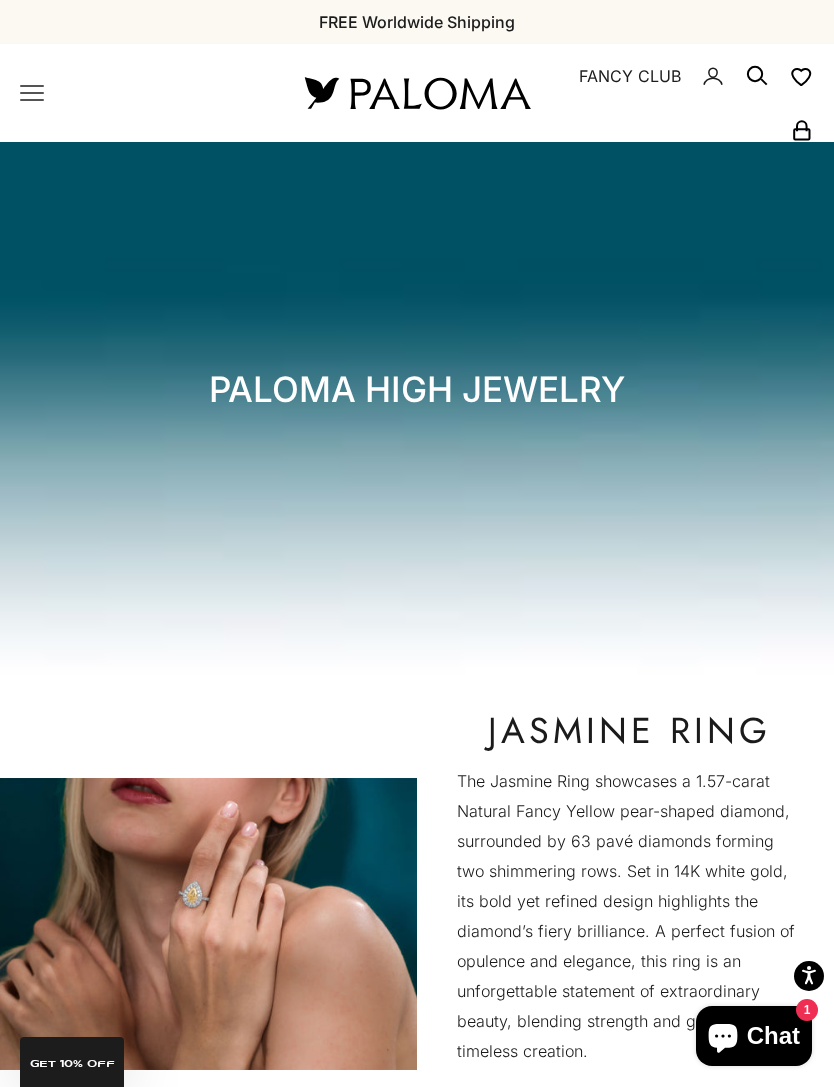 click 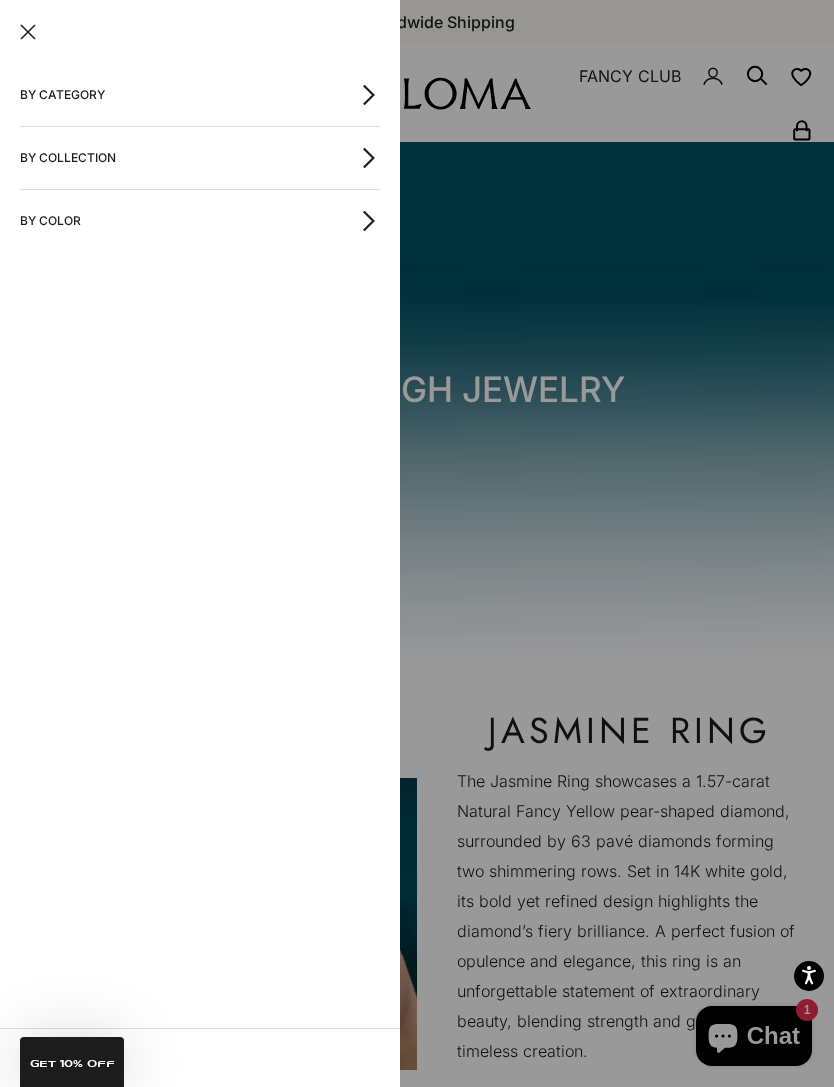 click 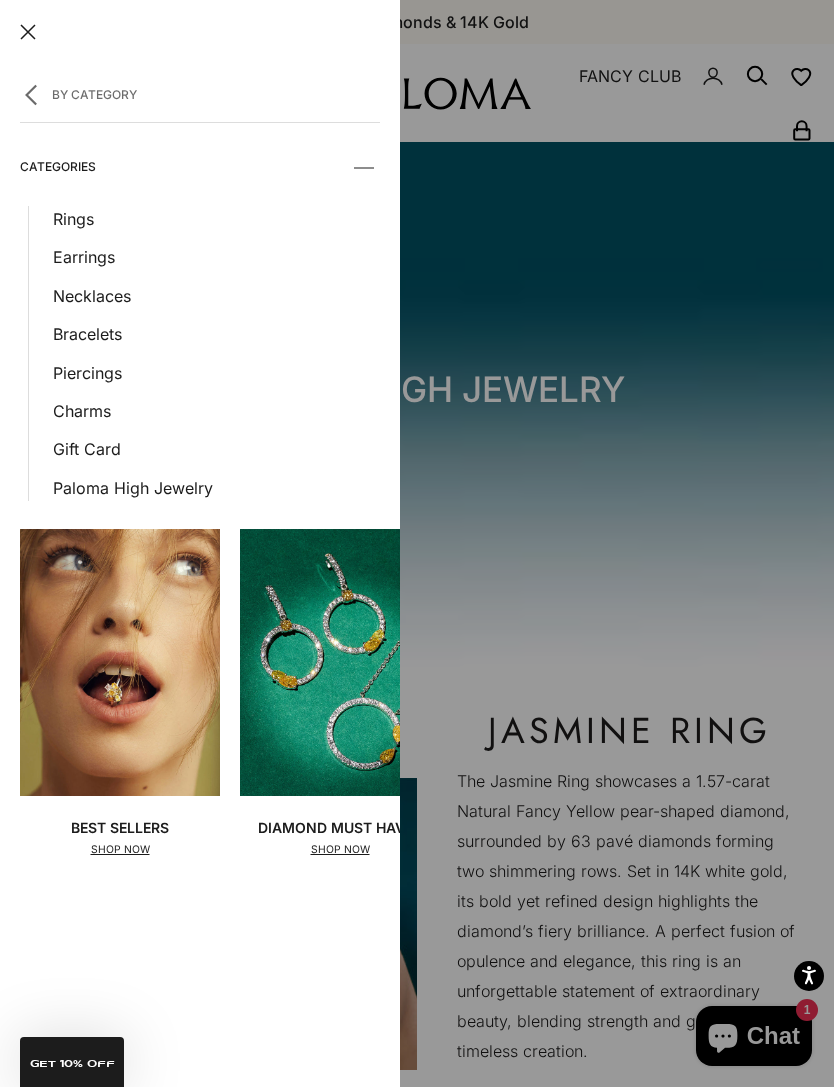 click on "Bracelets" at bounding box center [216, 334] 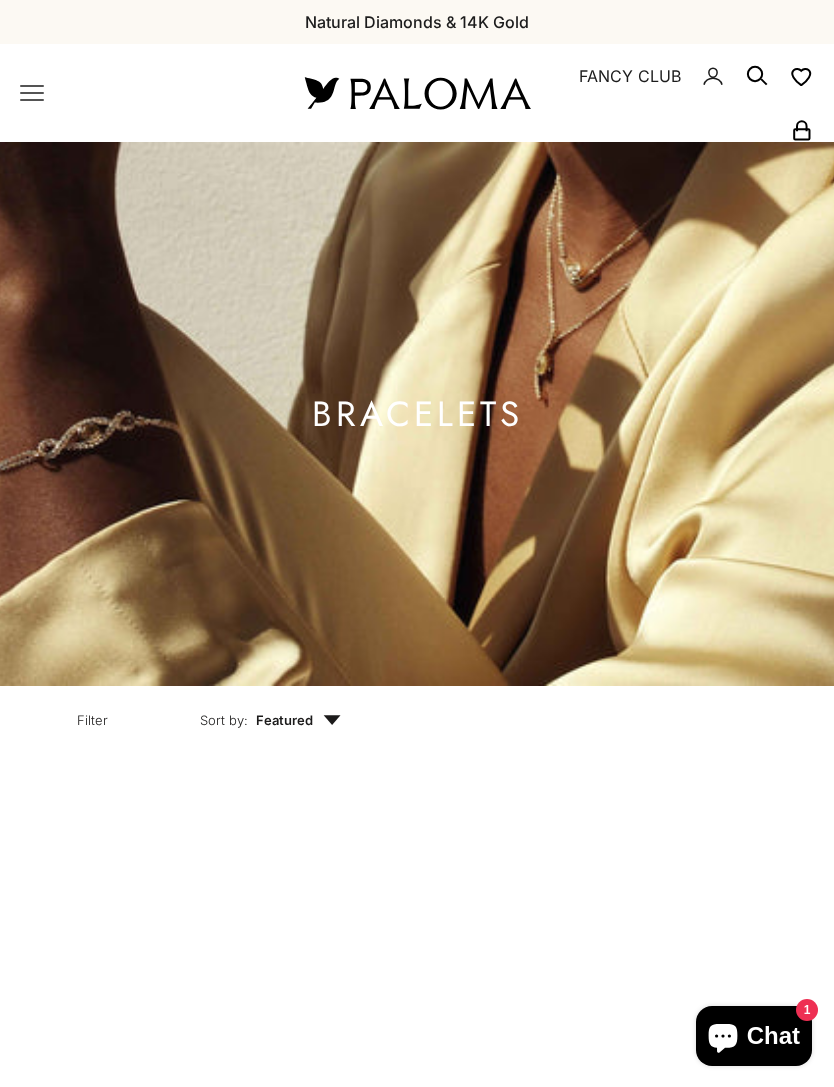 scroll, scrollTop: 0, scrollLeft: 0, axis: both 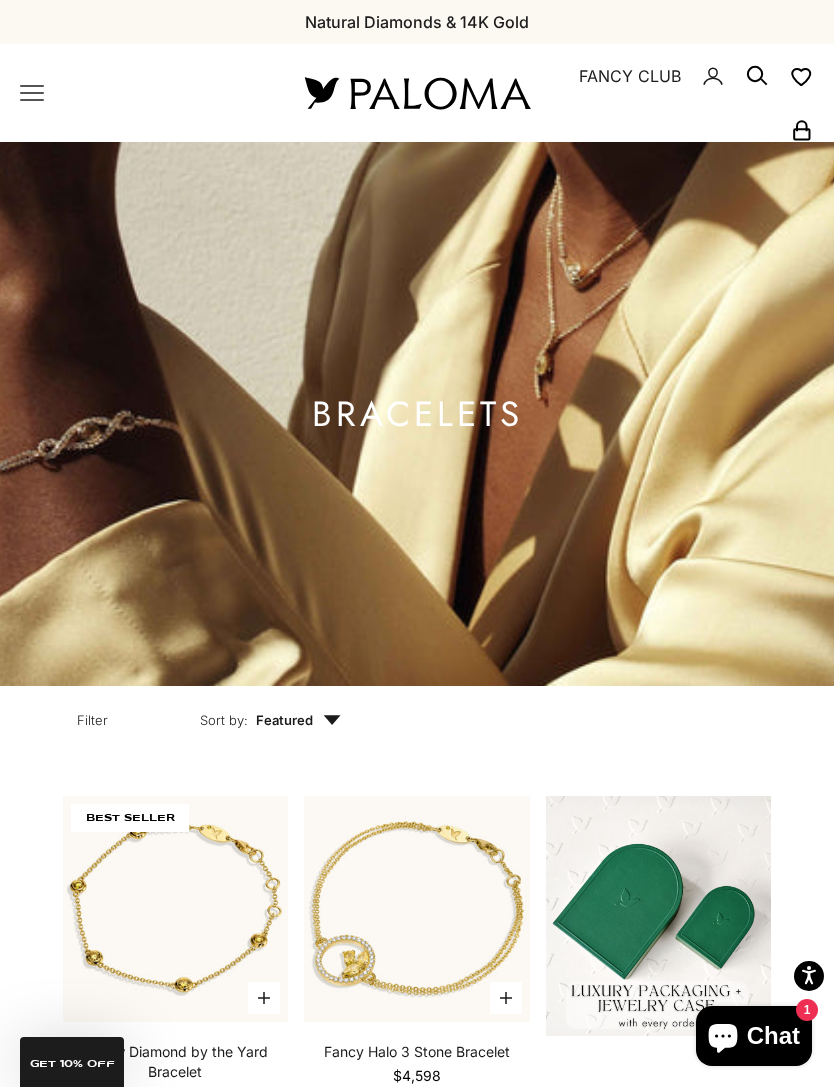 click on "Featured" at bounding box center (298, 720) 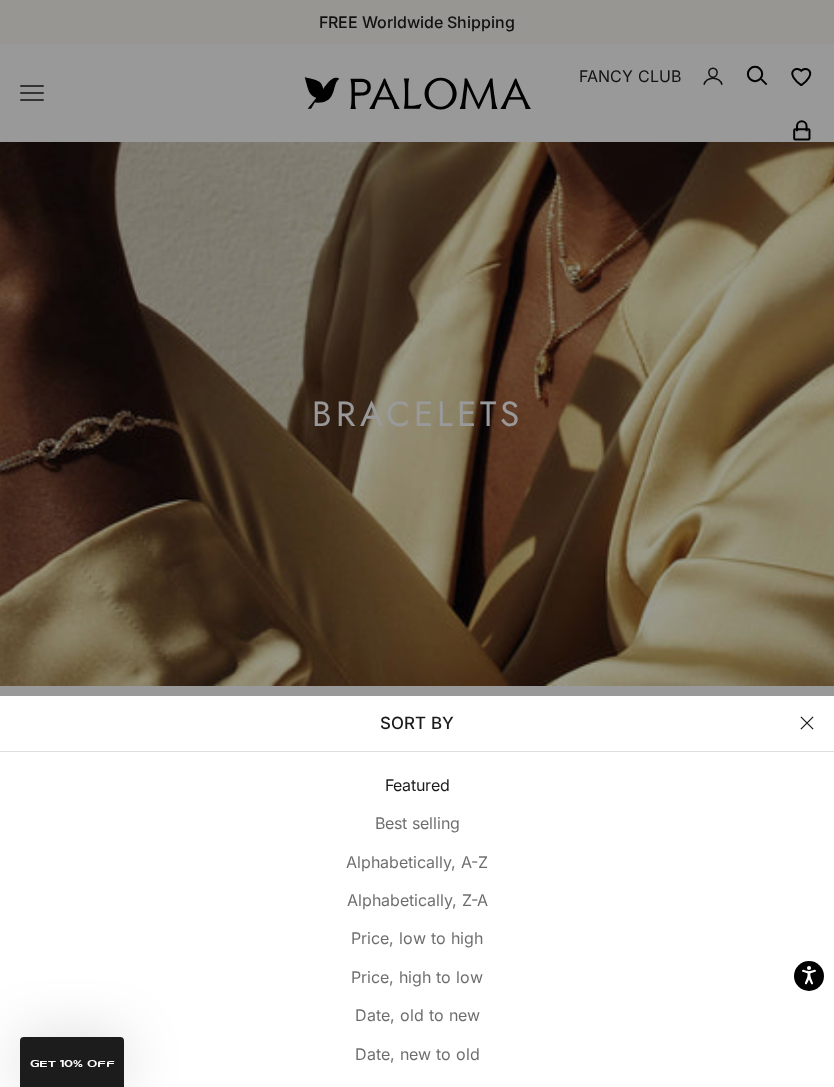 click on "Price, low to high" at bounding box center [417, 938] 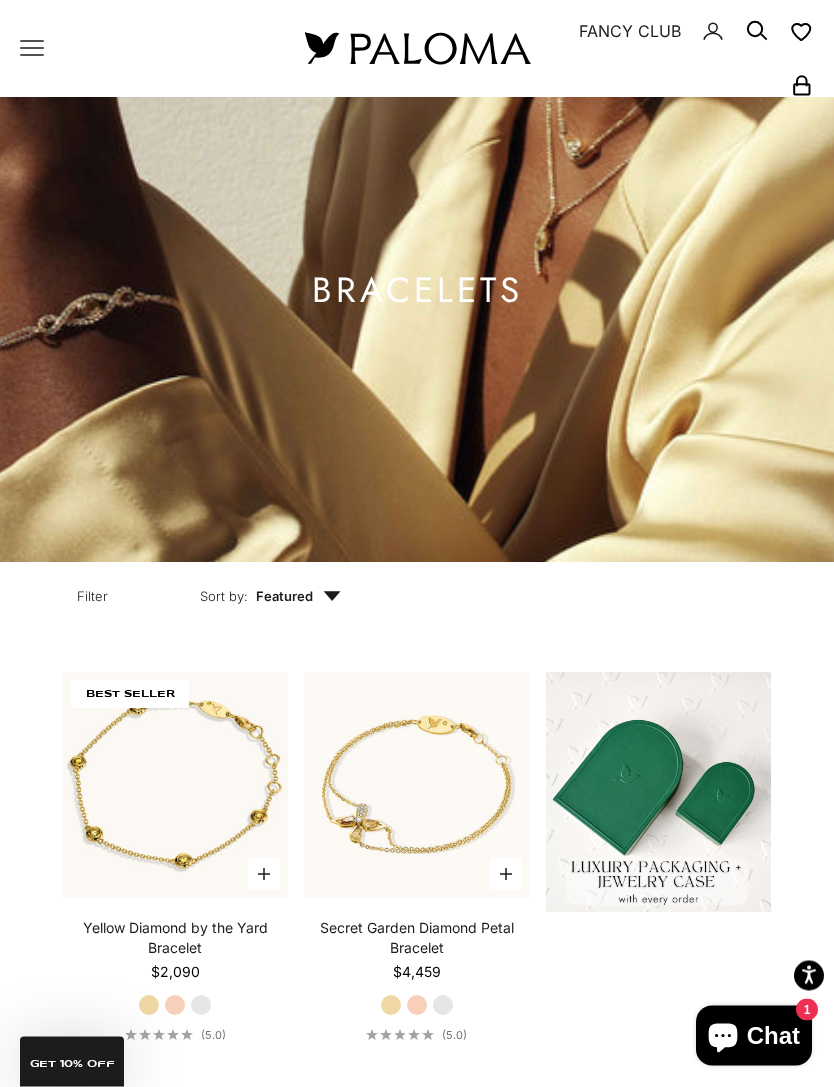 scroll, scrollTop: 125, scrollLeft: 0, axis: vertical 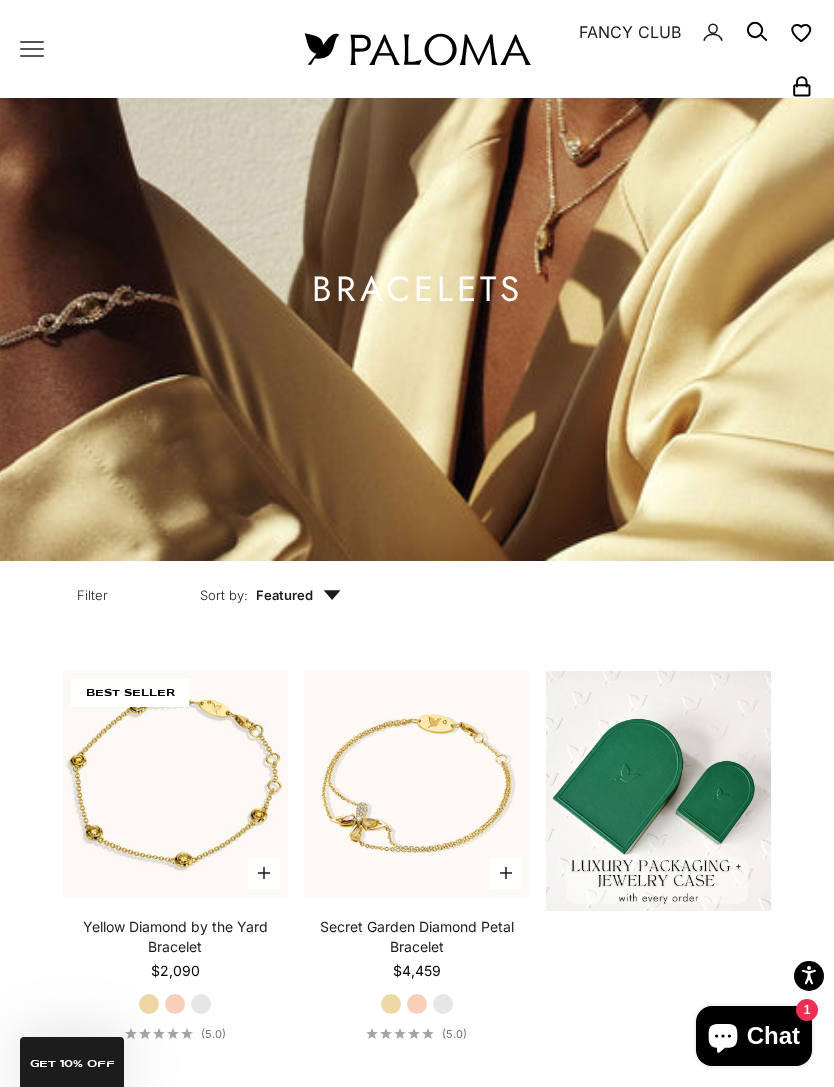 click at bounding box center (175, 784) 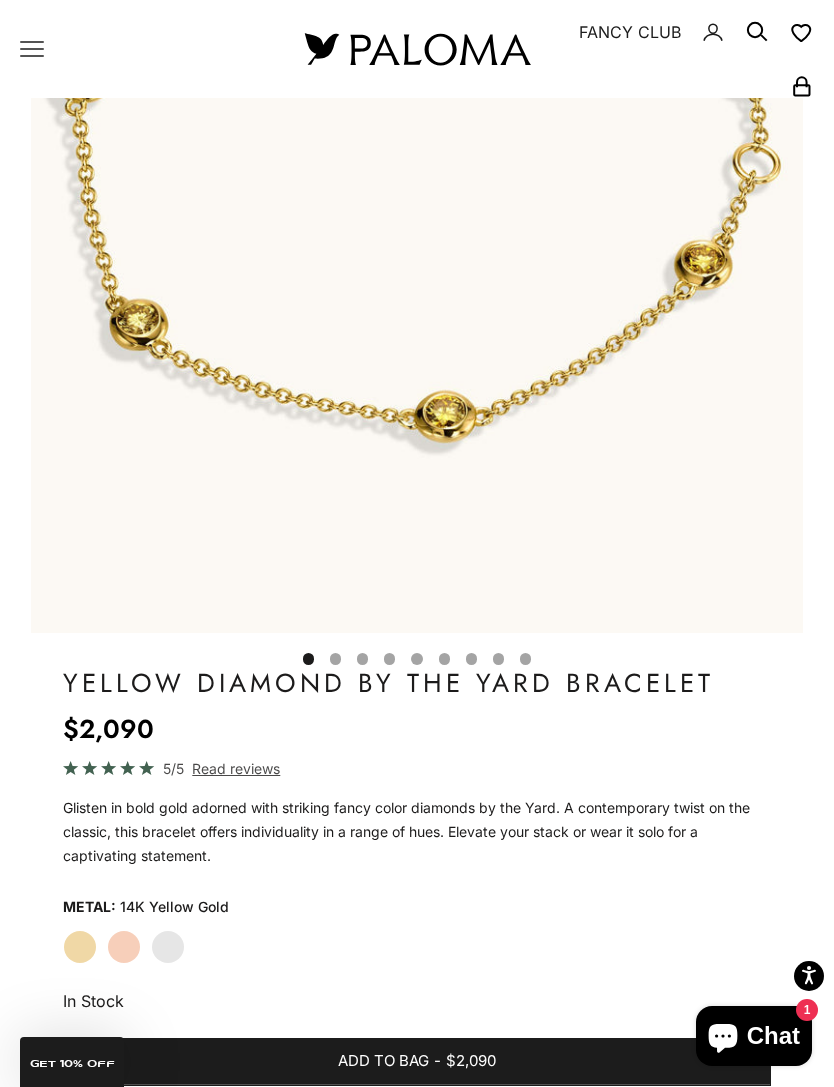 scroll, scrollTop: 426, scrollLeft: 0, axis: vertical 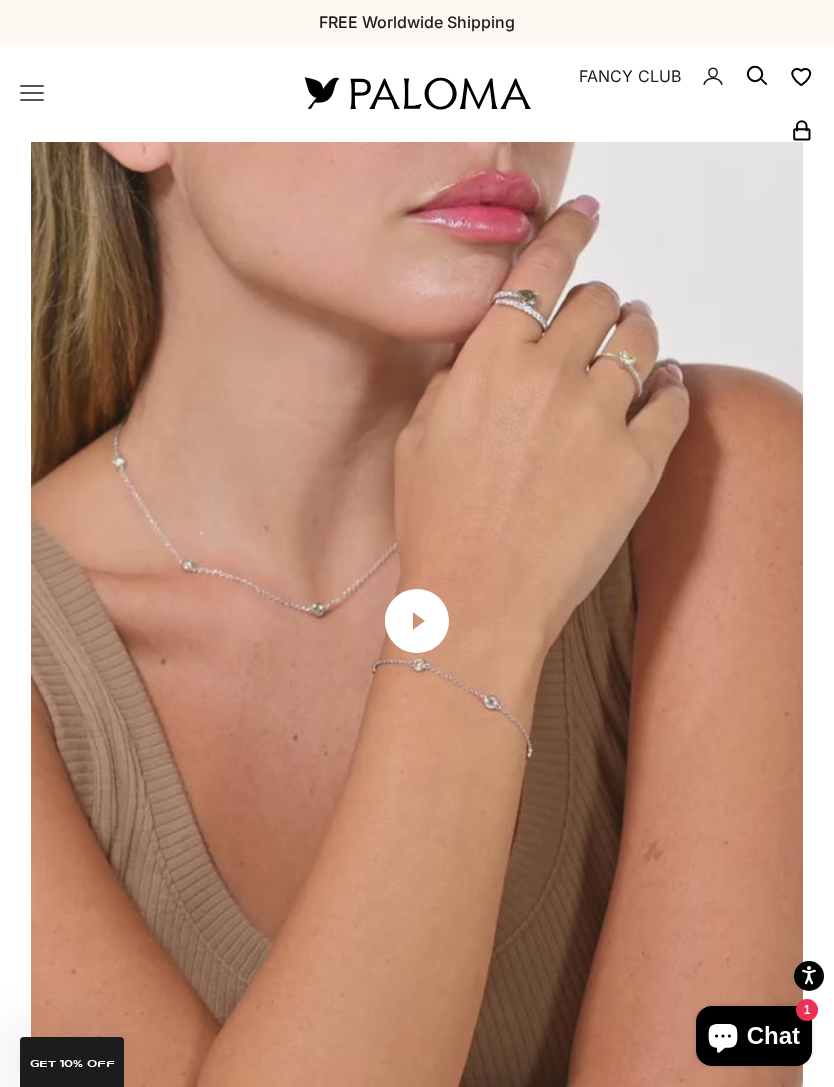 click 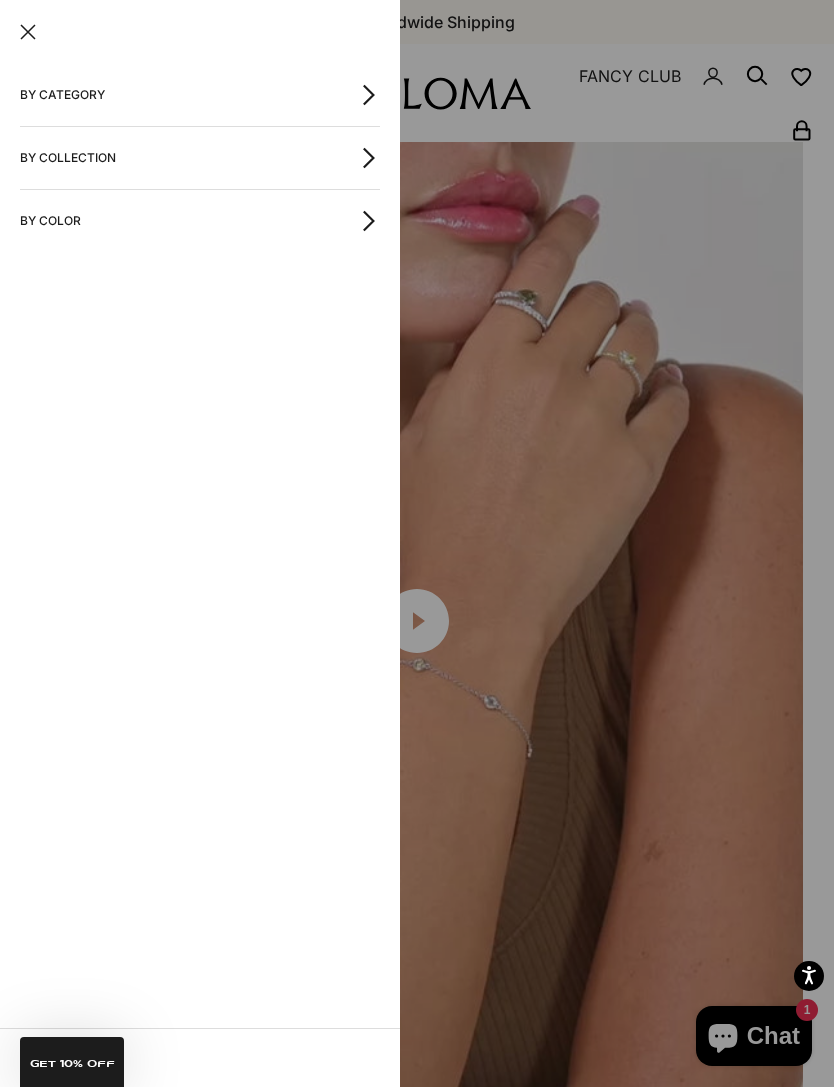 click 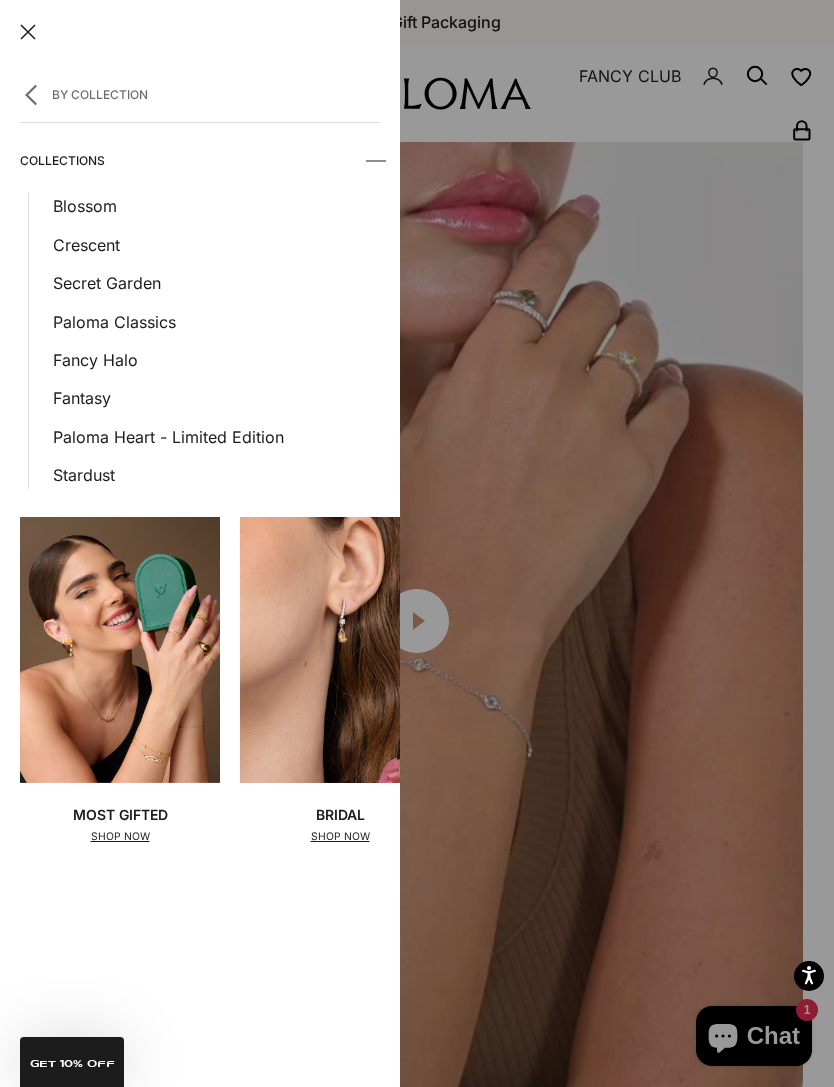 click at bounding box center (28, 32) 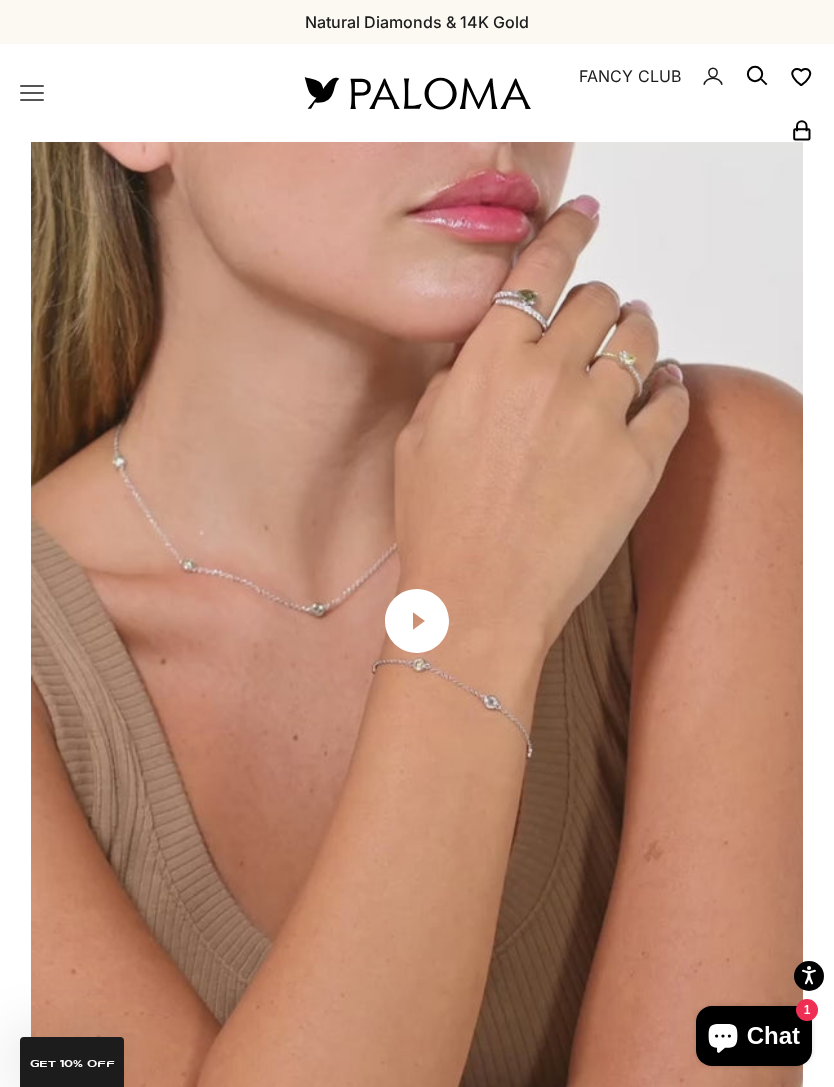 click 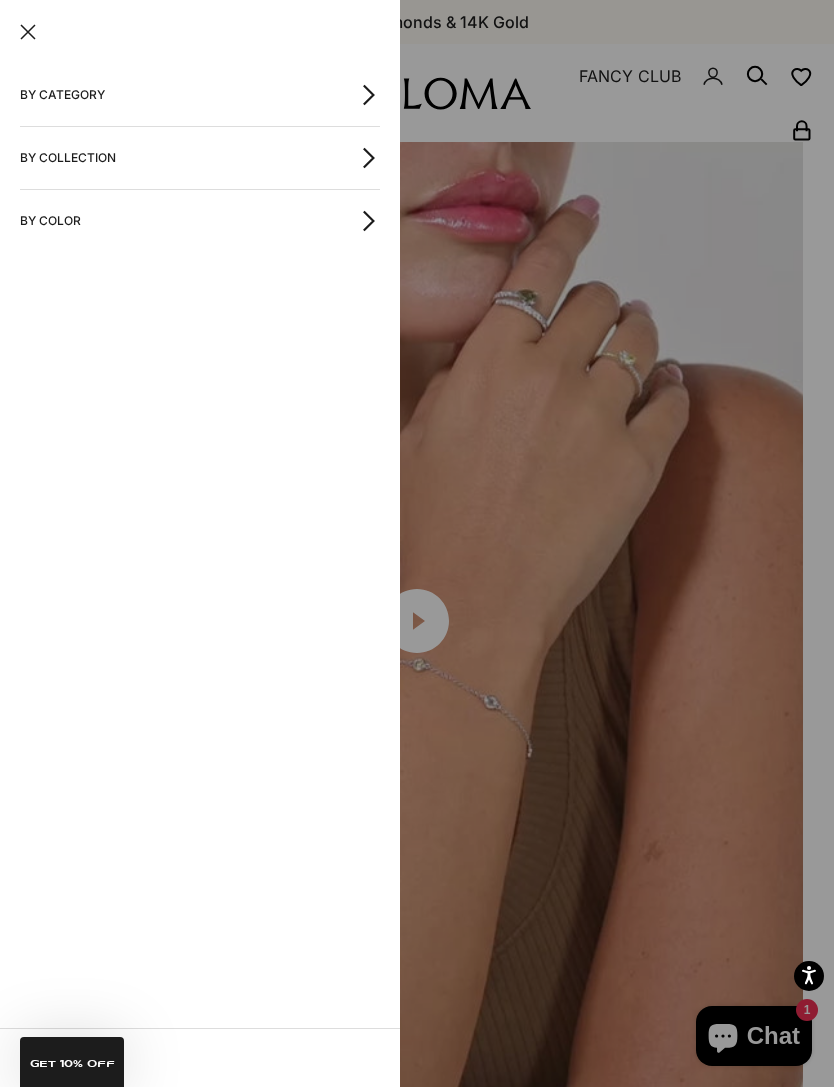 click 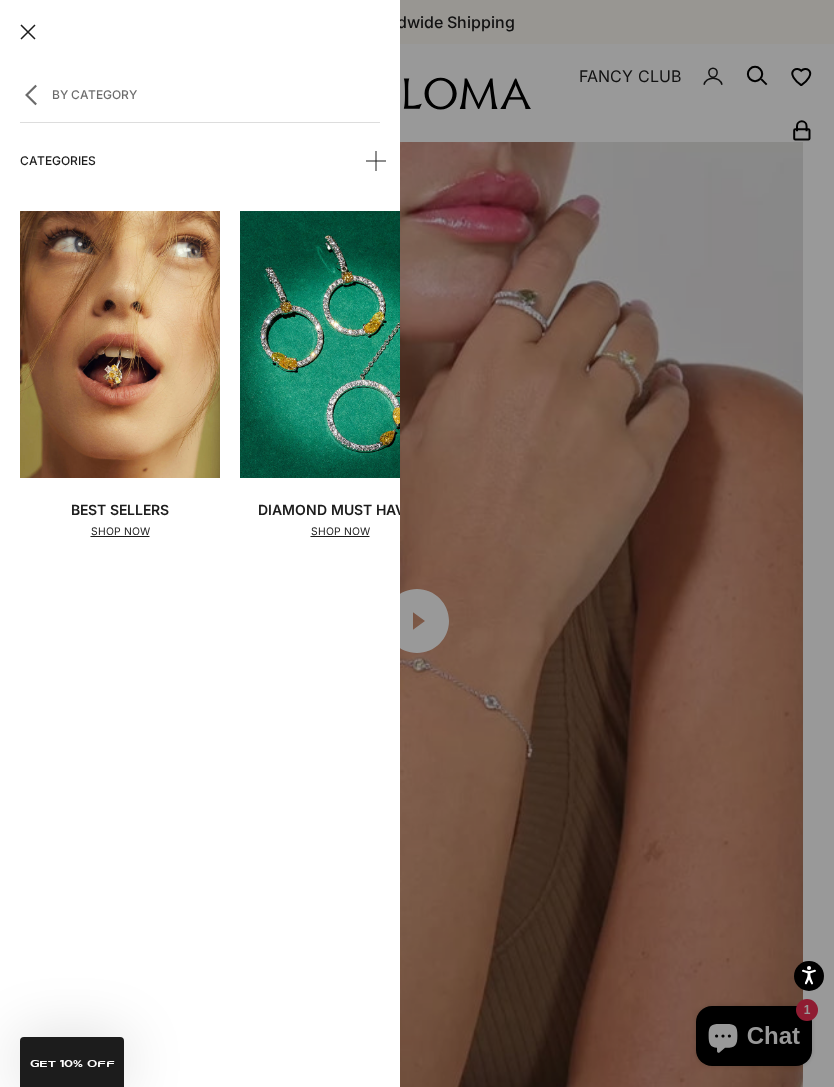 click on "By Category" at bounding box center [200, 93] 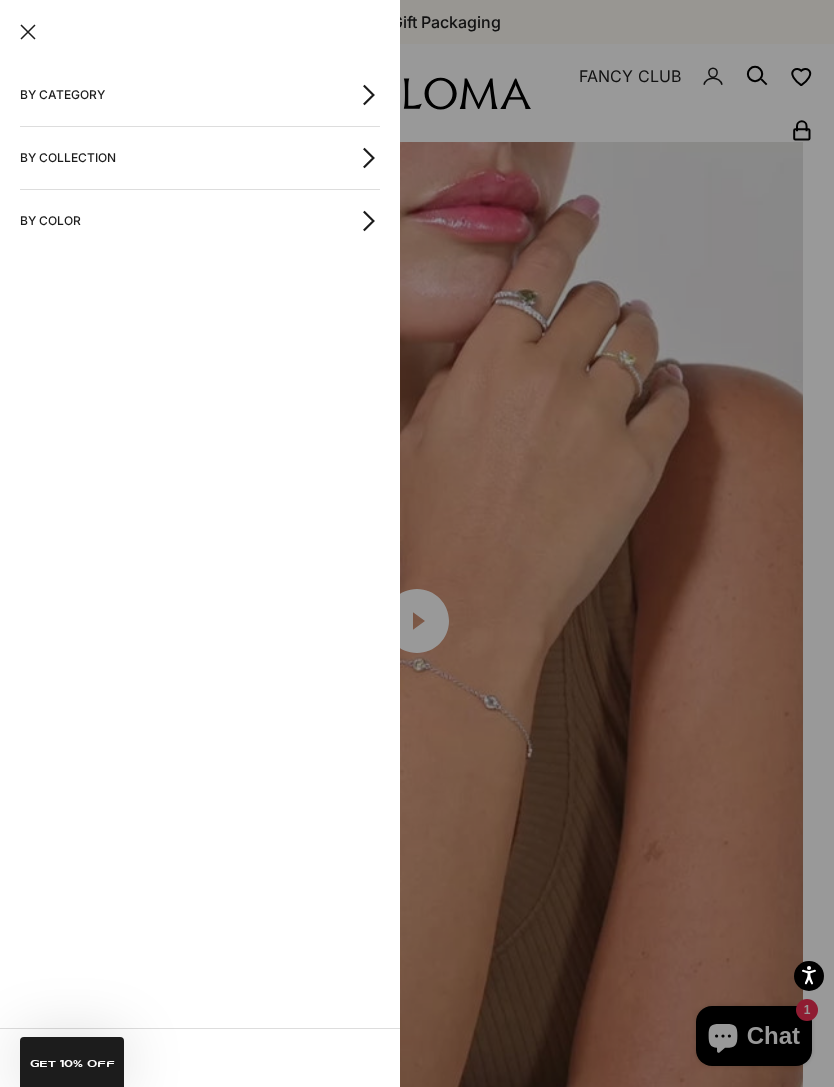 click 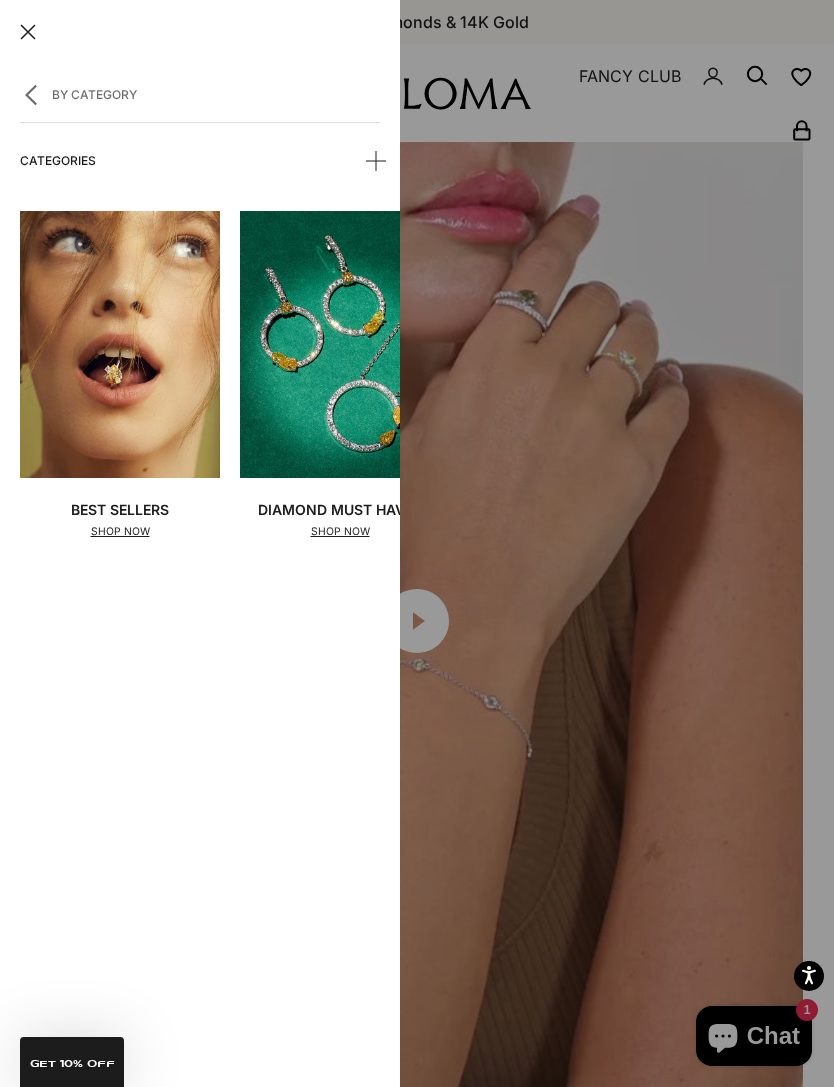 click on "Categories" at bounding box center (200, 161) 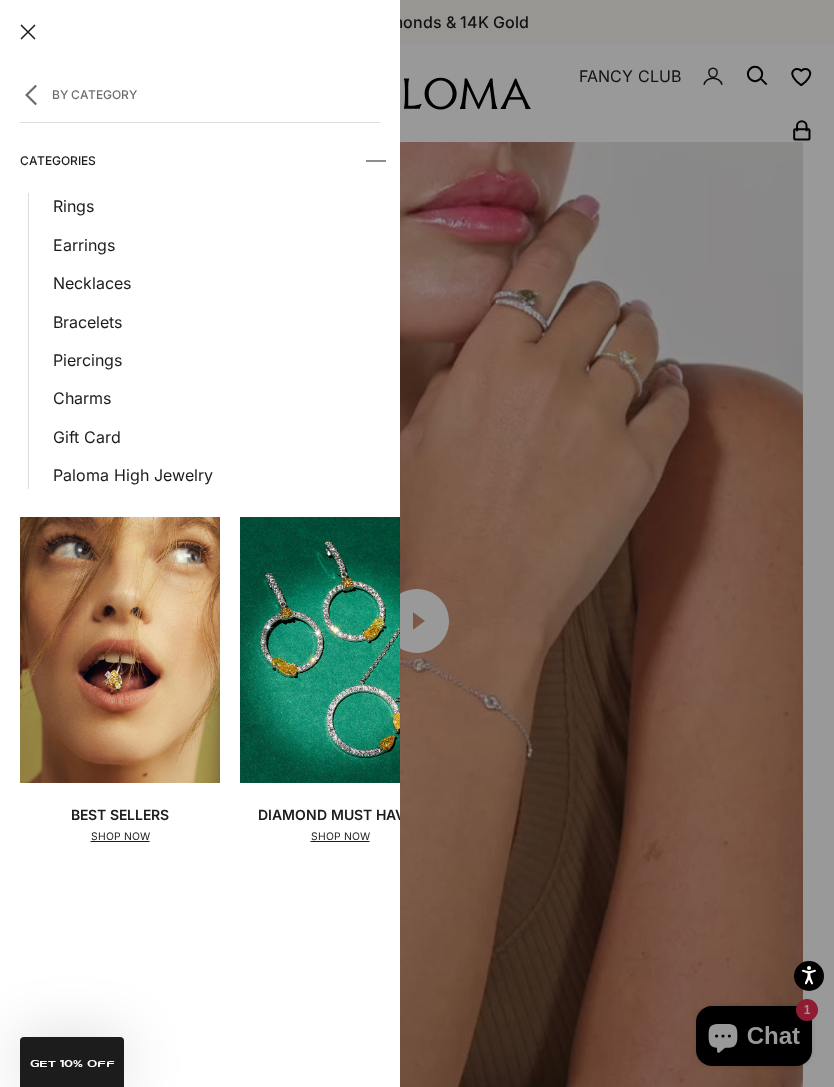 click on "Rings" at bounding box center [216, 206] 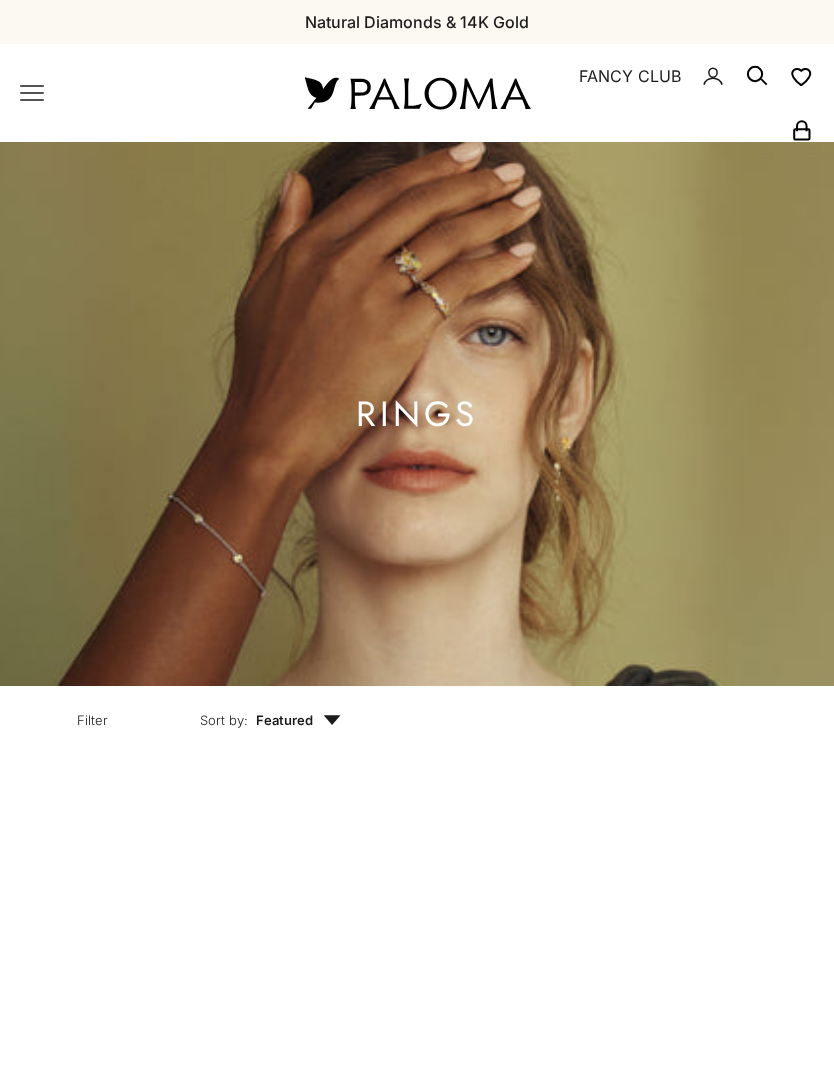 scroll, scrollTop: 0, scrollLeft: 0, axis: both 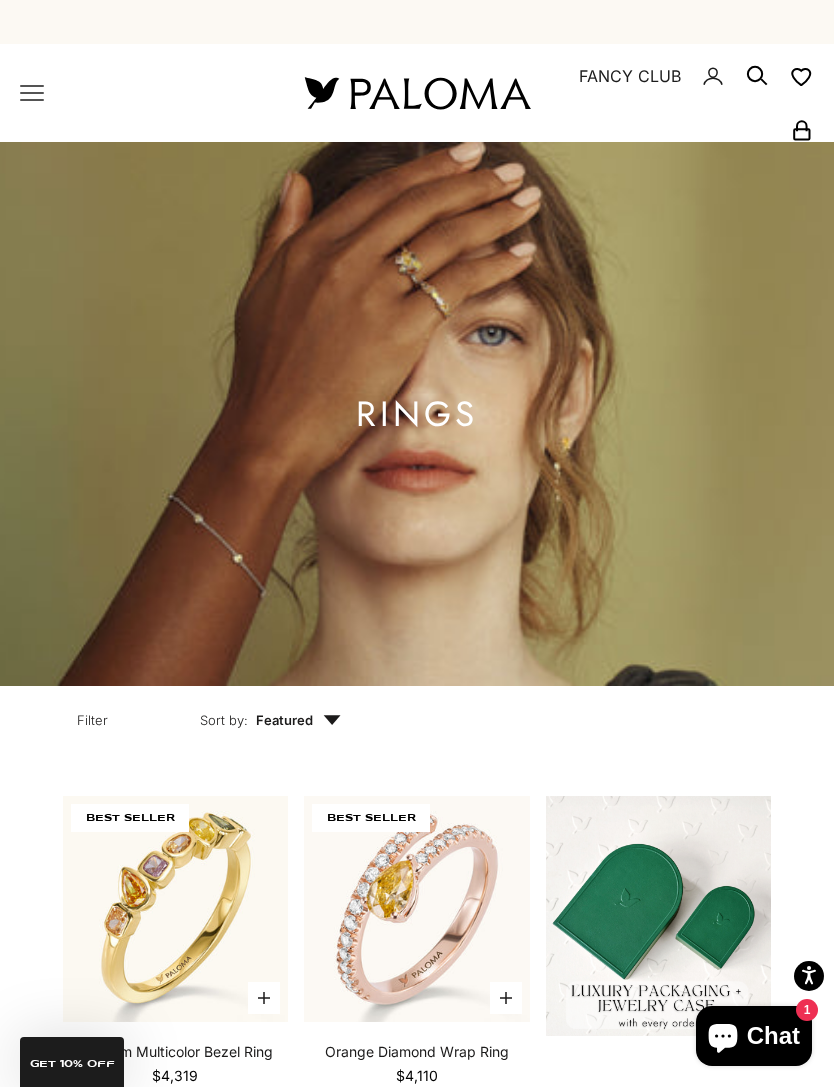 click on "Featured" at bounding box center [298, 720] 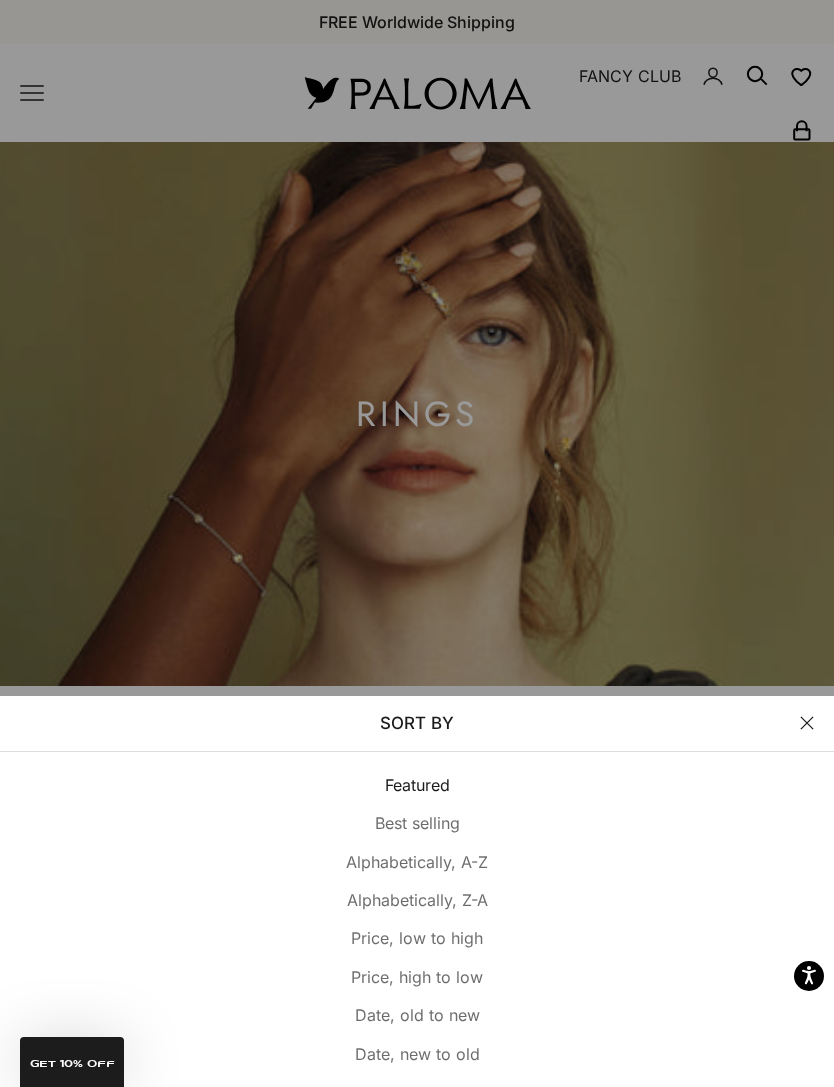 click on "Price, low to high" at bounding box center (417, 938) 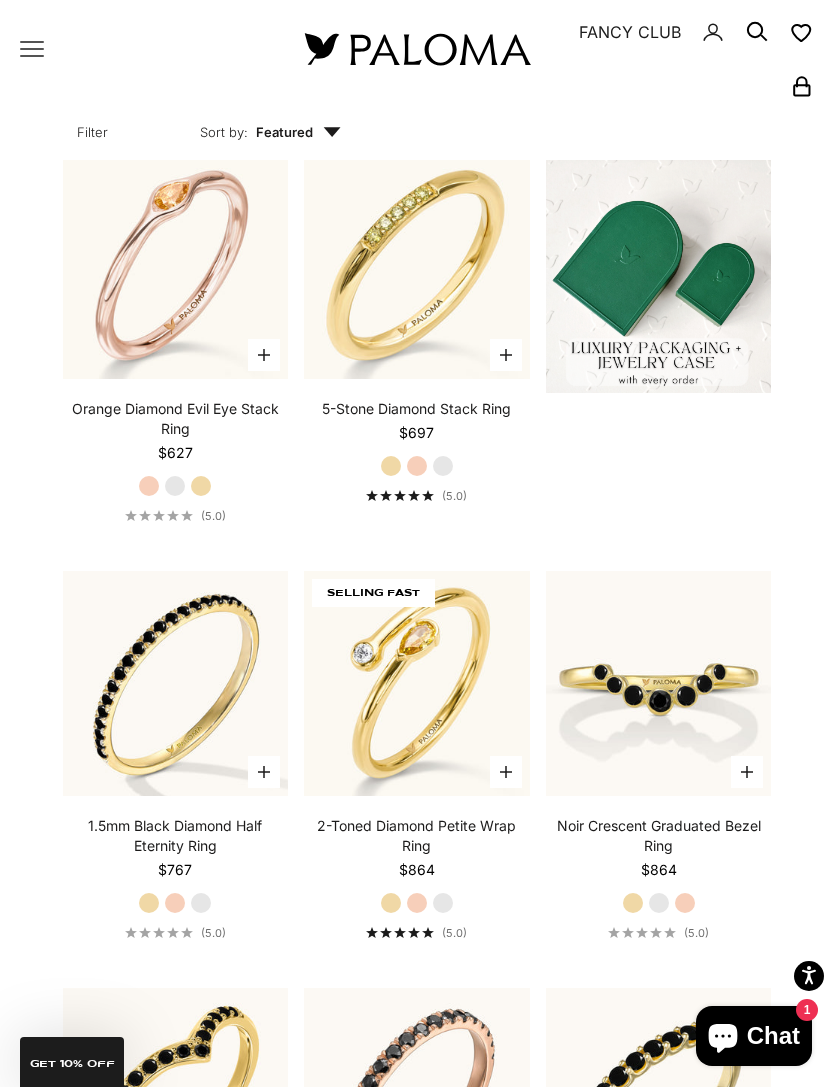scroll, scrollTop: 640, scrollLeft: 0, axis: vertical 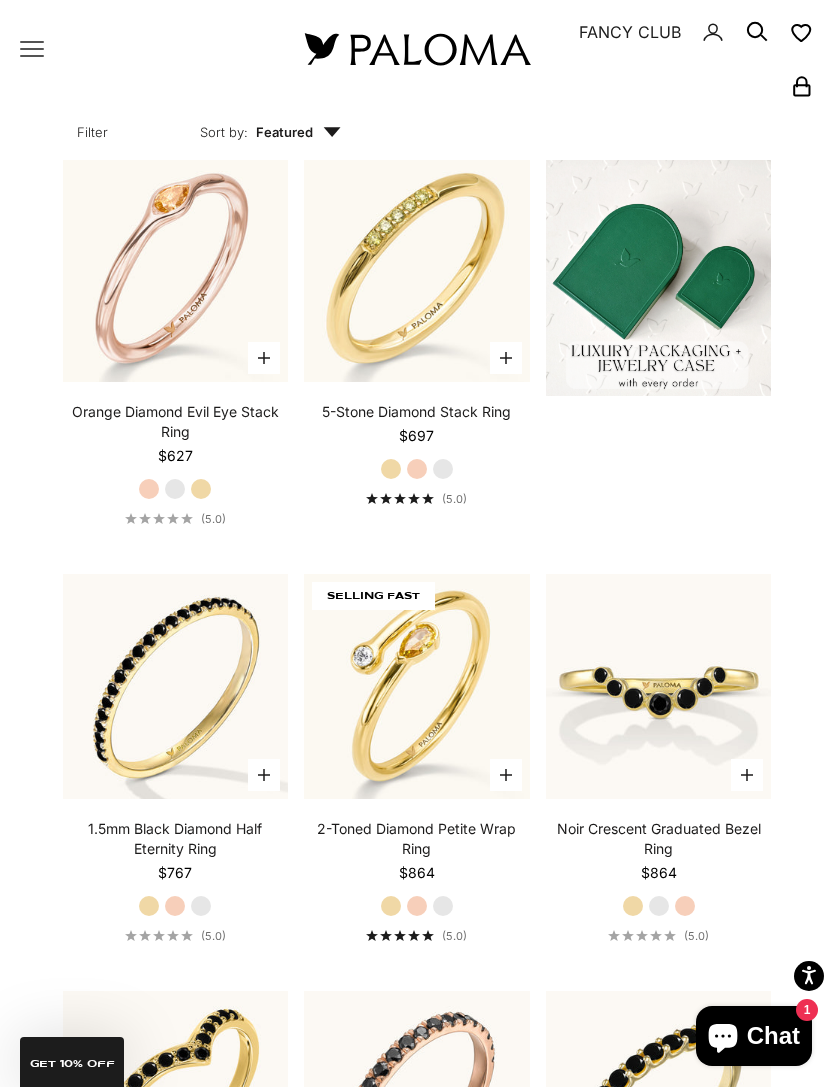 click at bounding box center [175, 686] 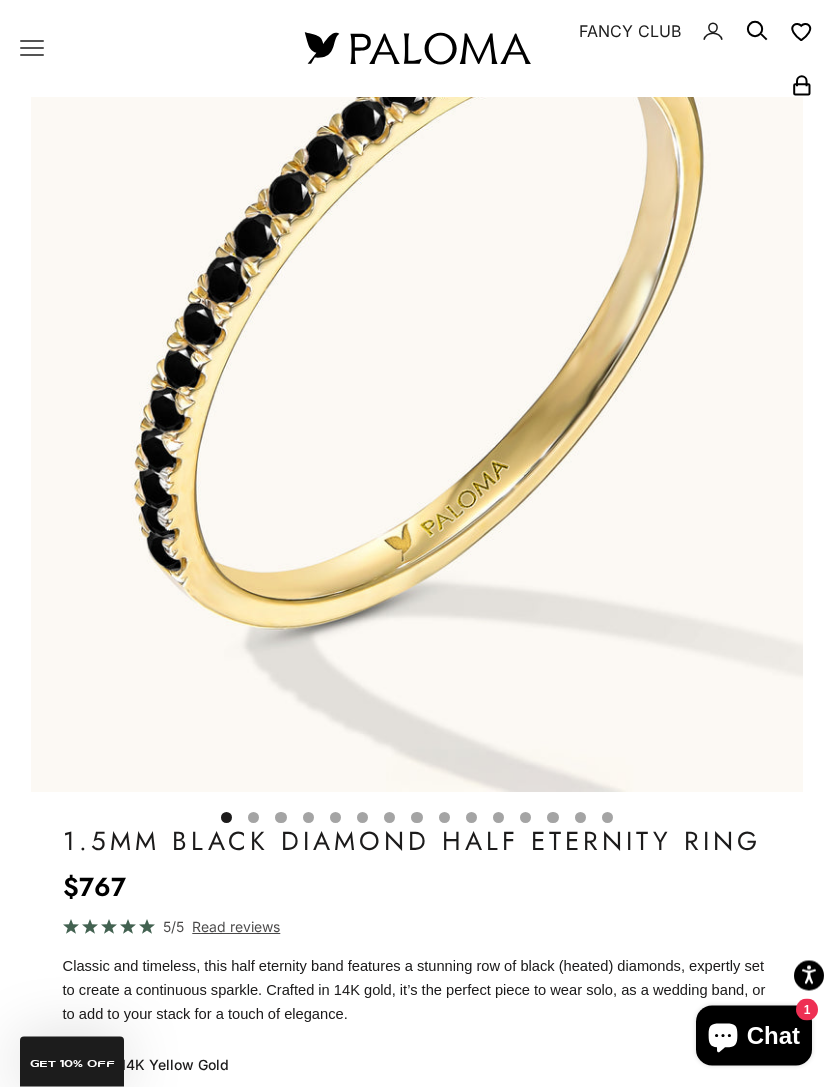 scroll, scrollTop: 305, scrollLeft: 0, axis: vertical 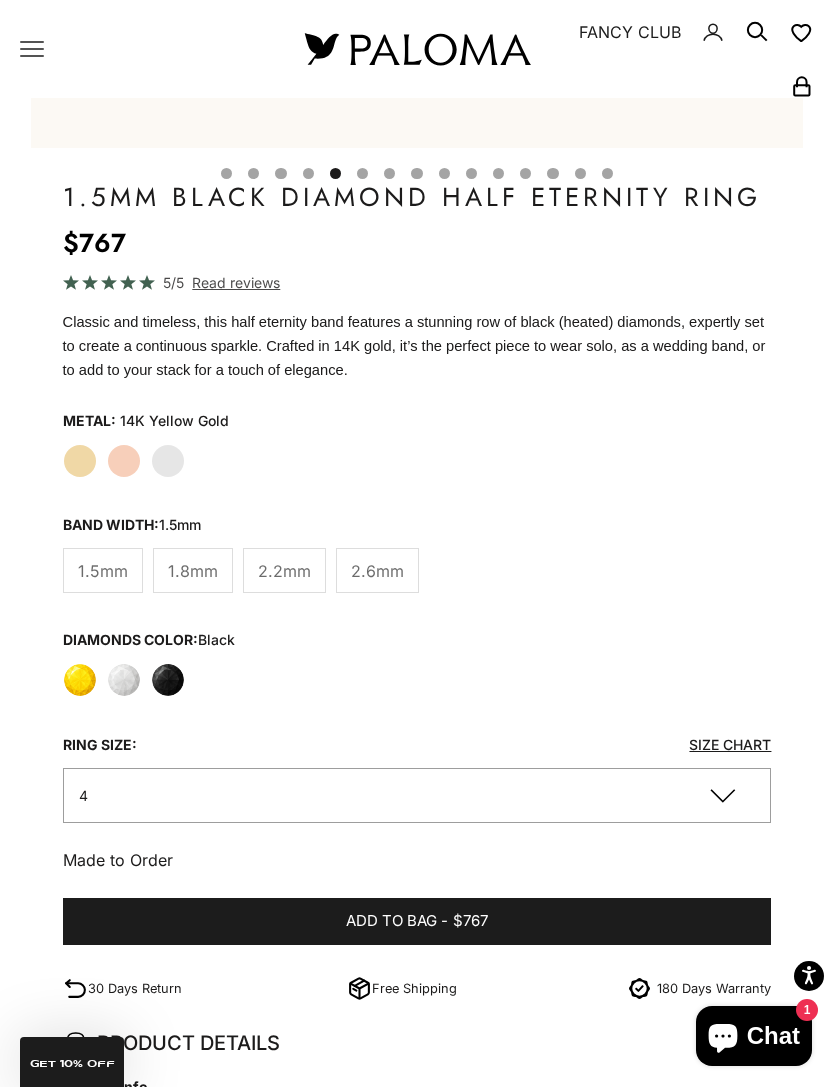 click on "Yellow" 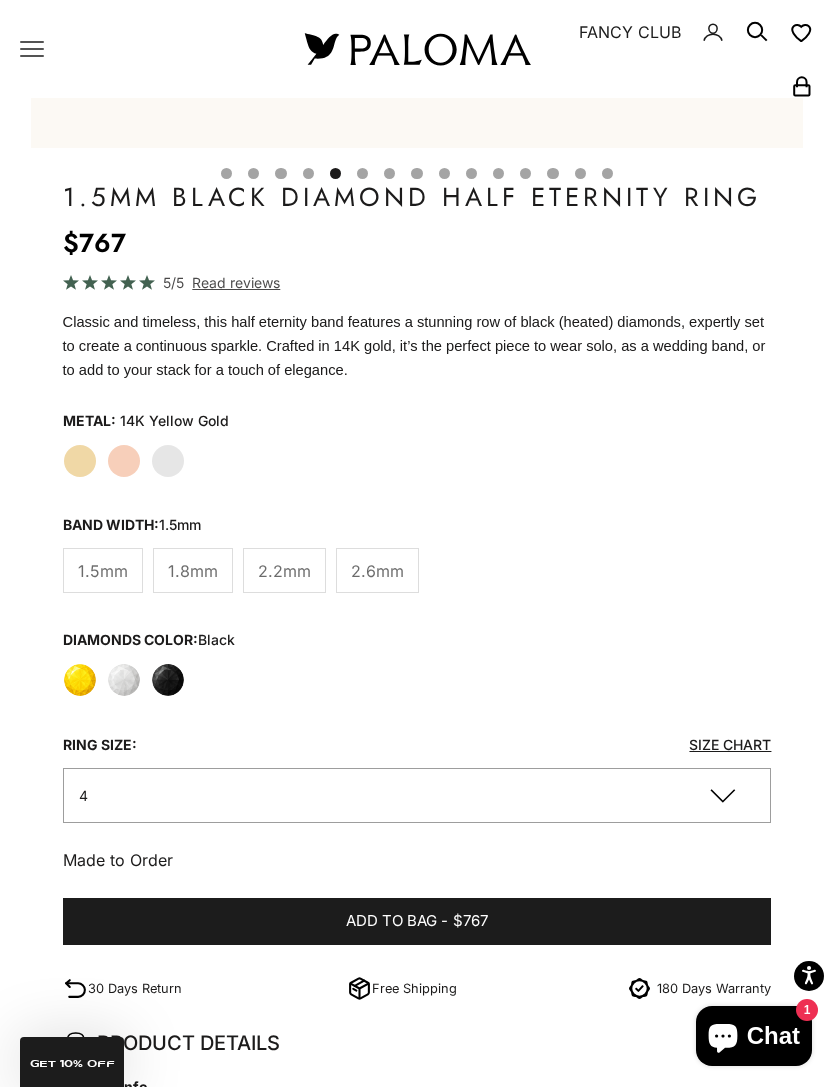 scroll, scrollTop: 1013, scrollLeft: 0, axis: vertical 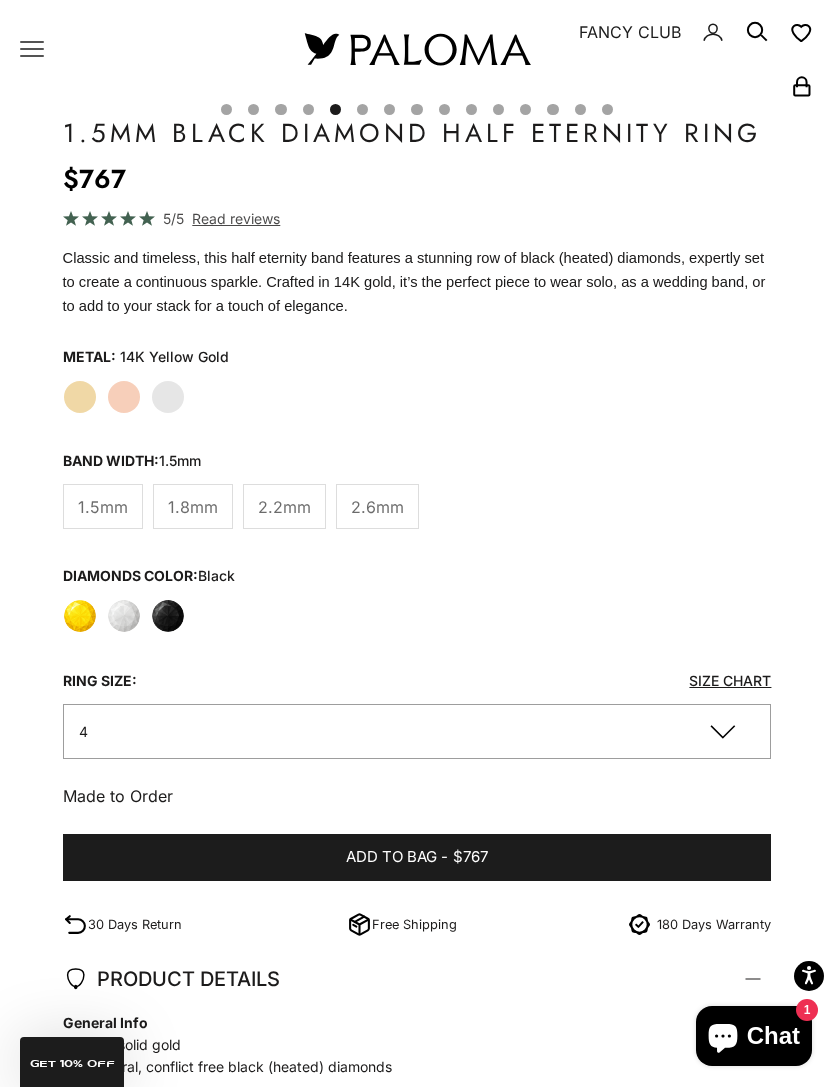 click on "Black" 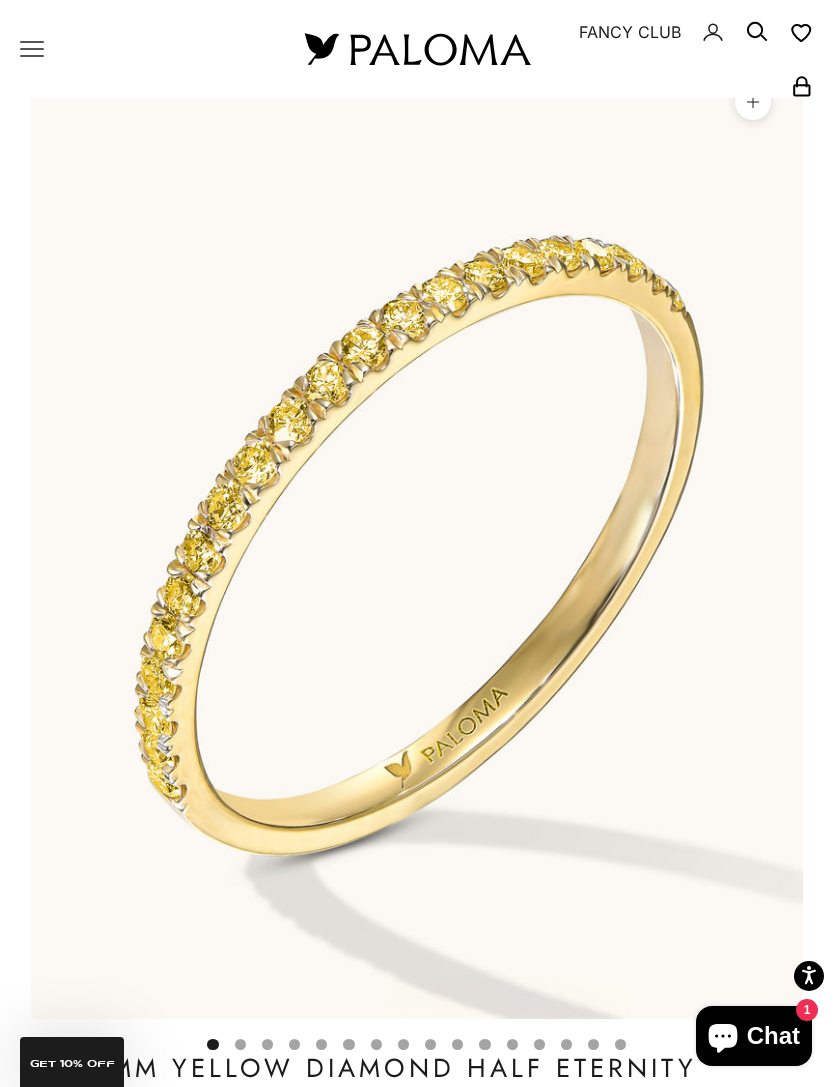 scroll, scrollTop: 39, scrollLeft: 0, axis: vertical 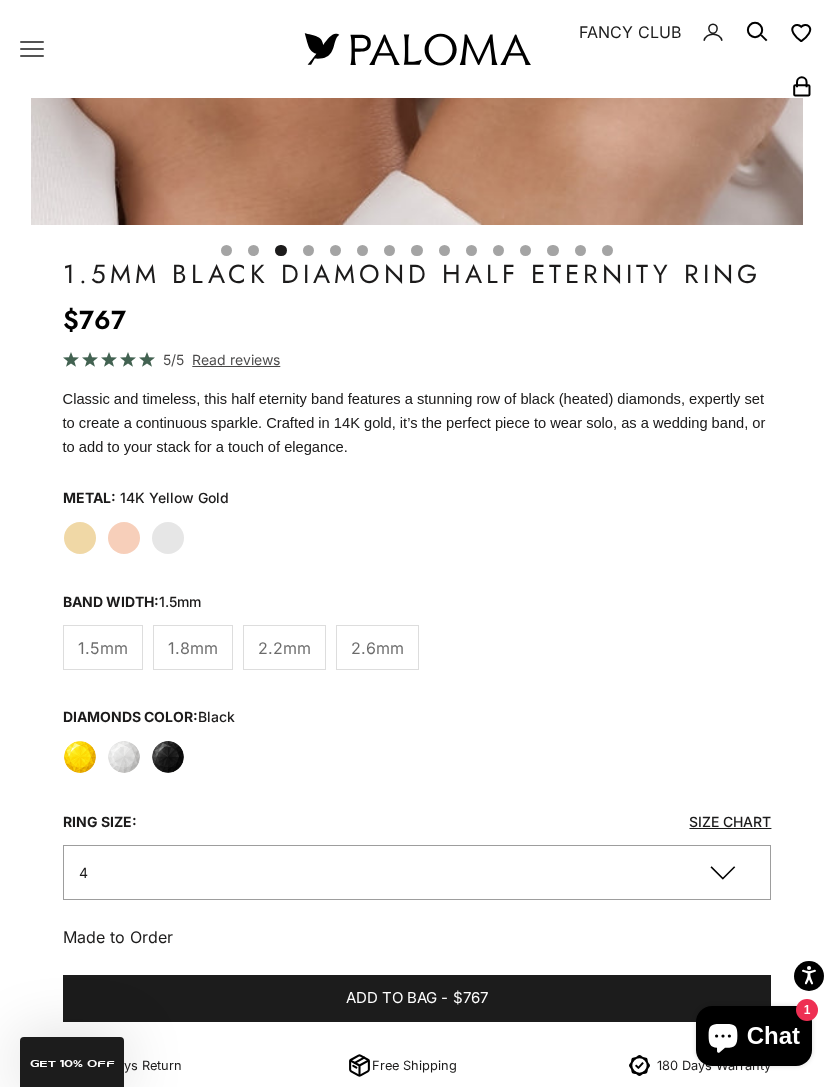 click on "4" 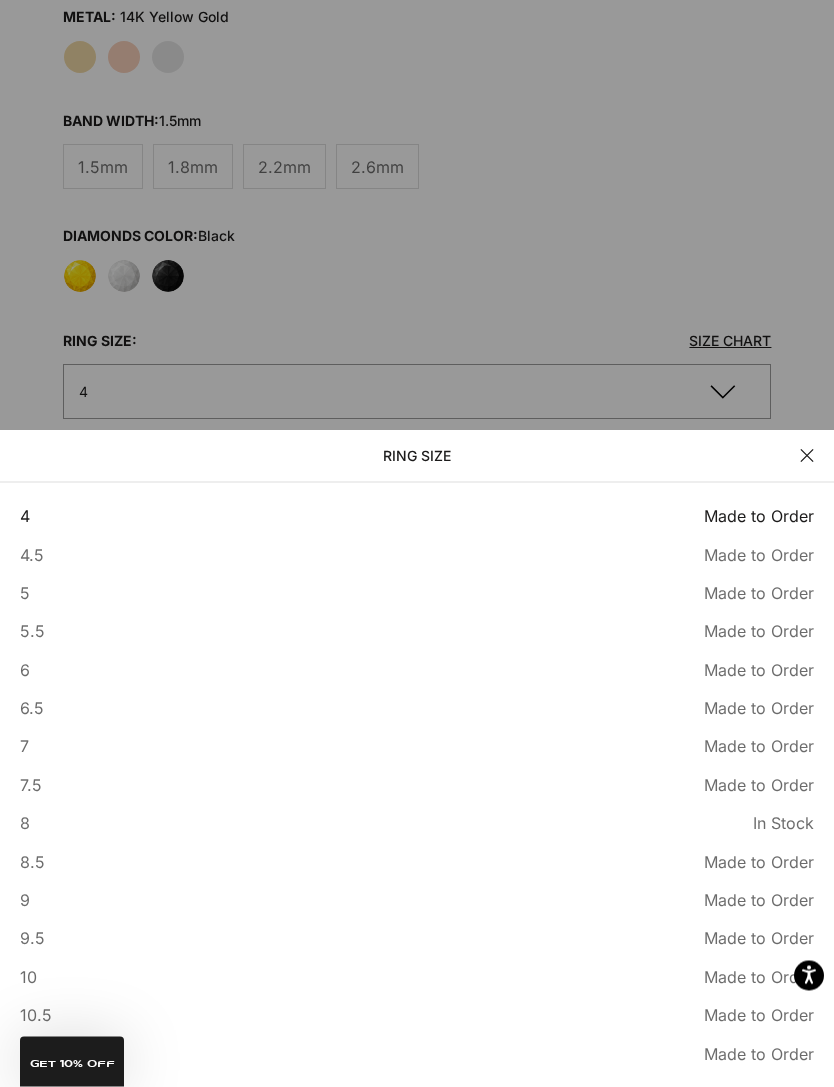 scroll, scrollTop: 1353, scrollLeft: 0, axis: vertical 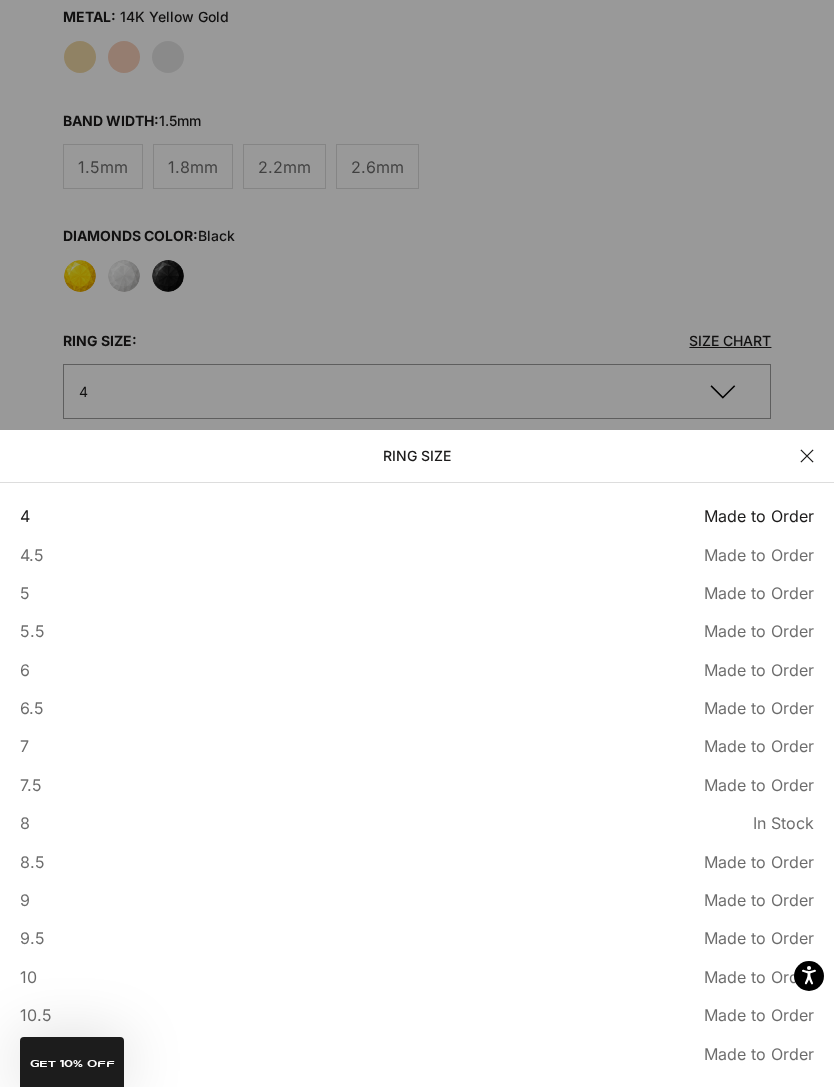 click on "8.5" at bounding box center (32, 862) 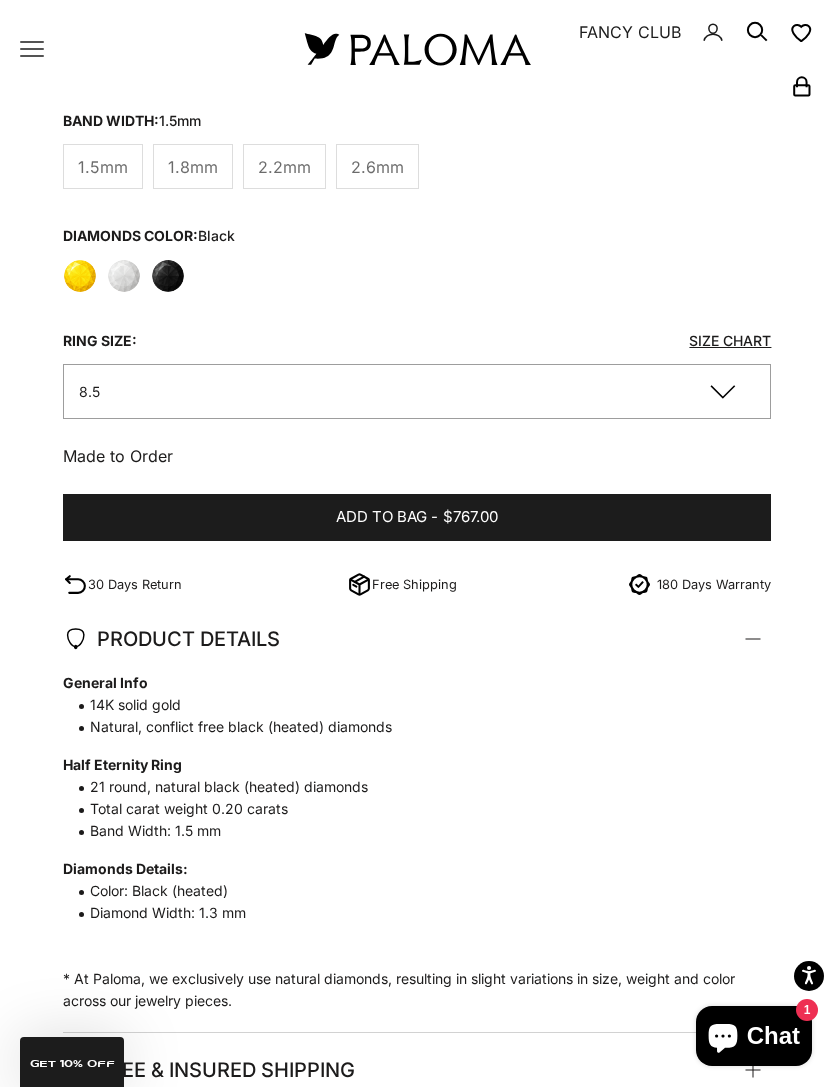click on "8.5" 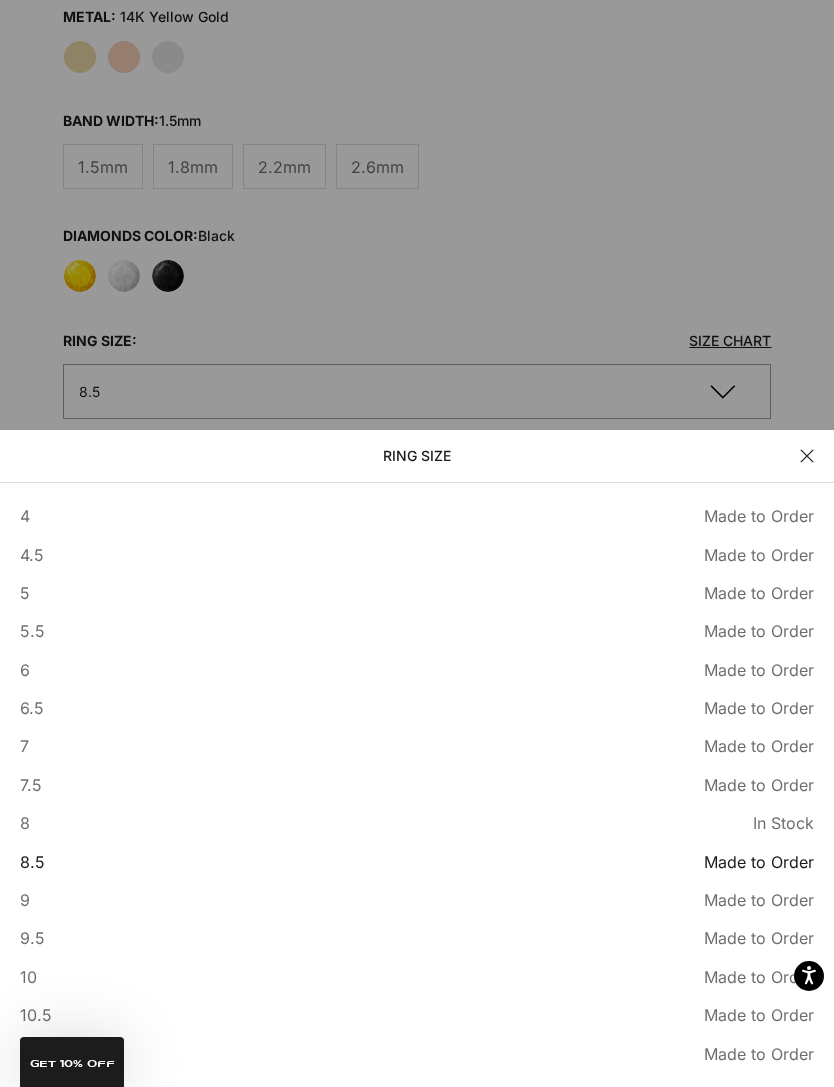 click on "8 In Stock Sold out" at bounding box center (417, 823) 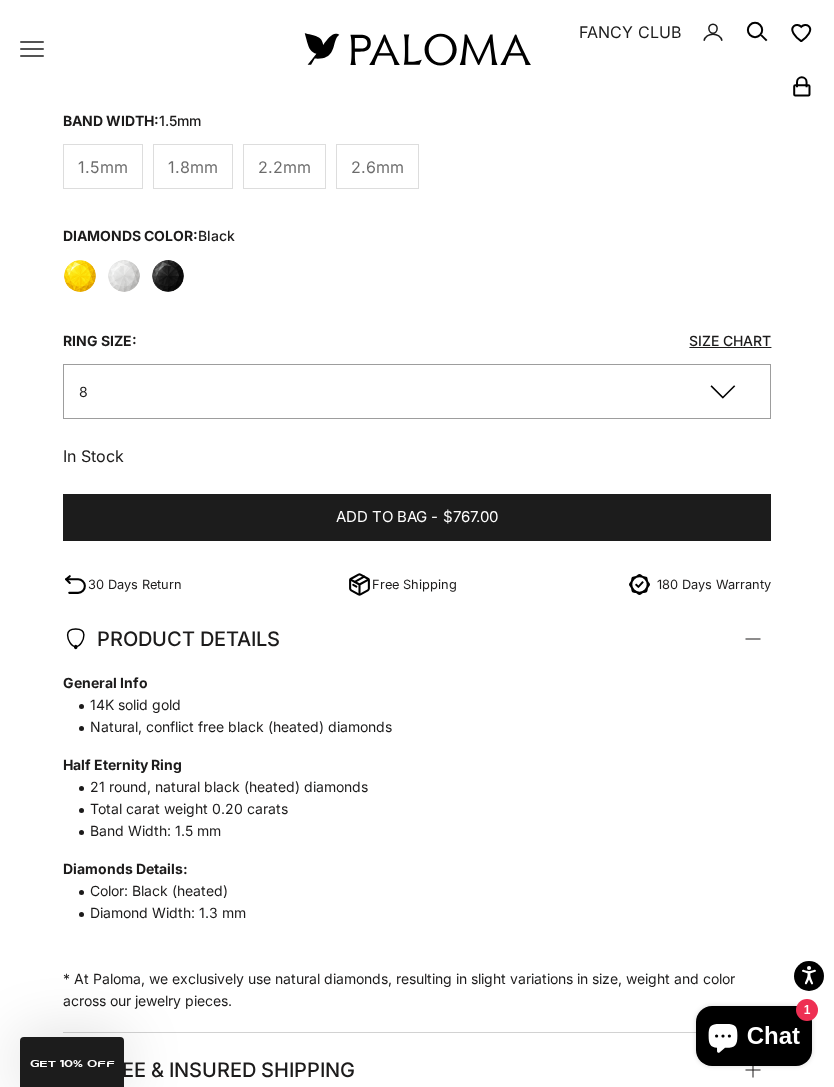 click on "Yellow" 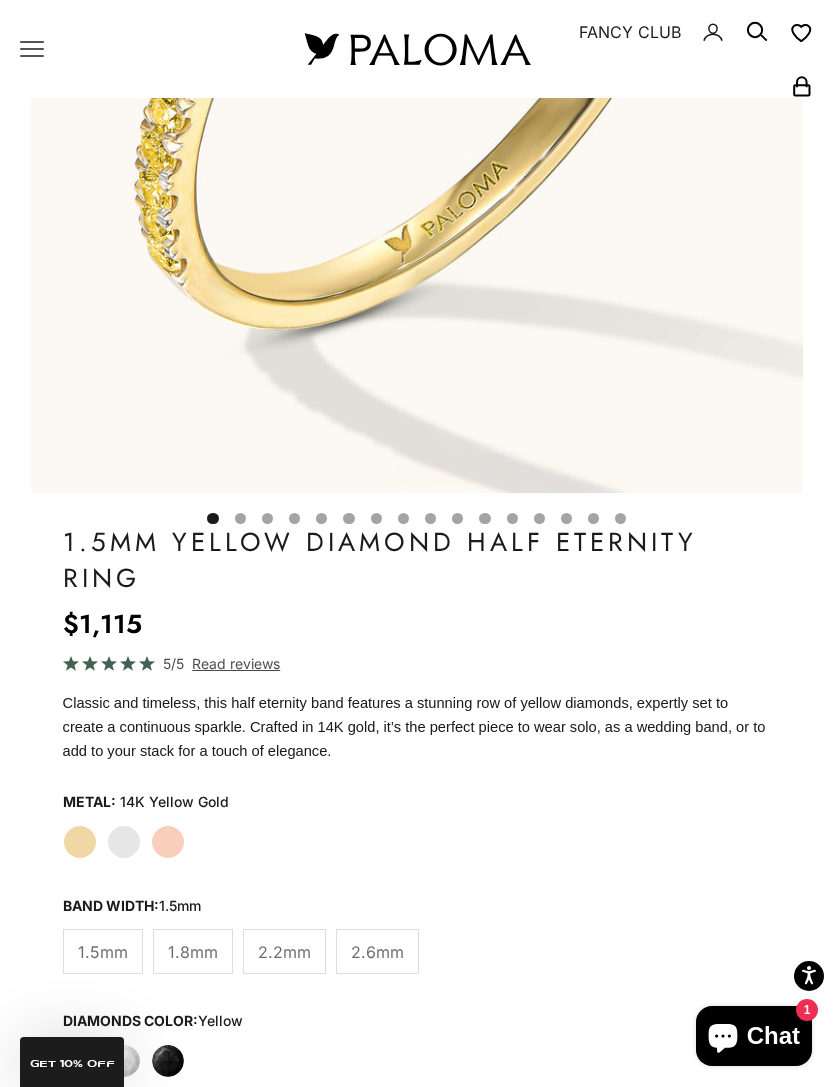 scroll, scrollTop: 628, scrollLeft: 0, axis: vertical 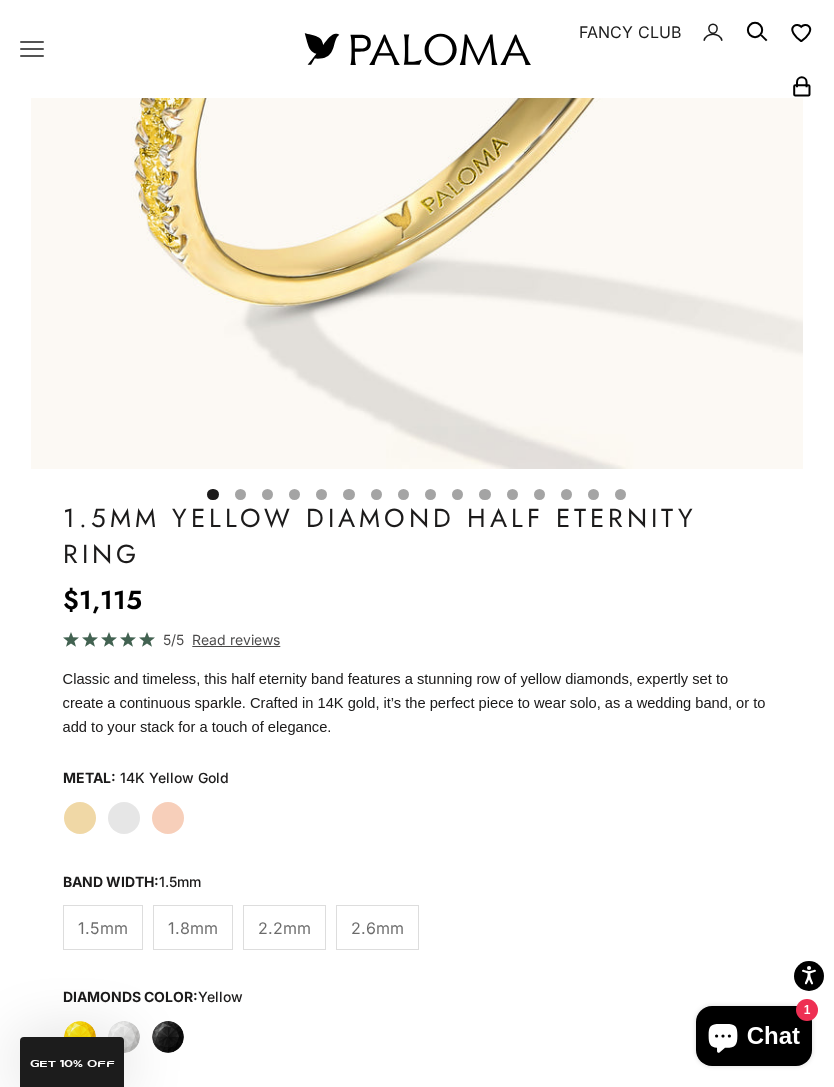click on "White Gold" 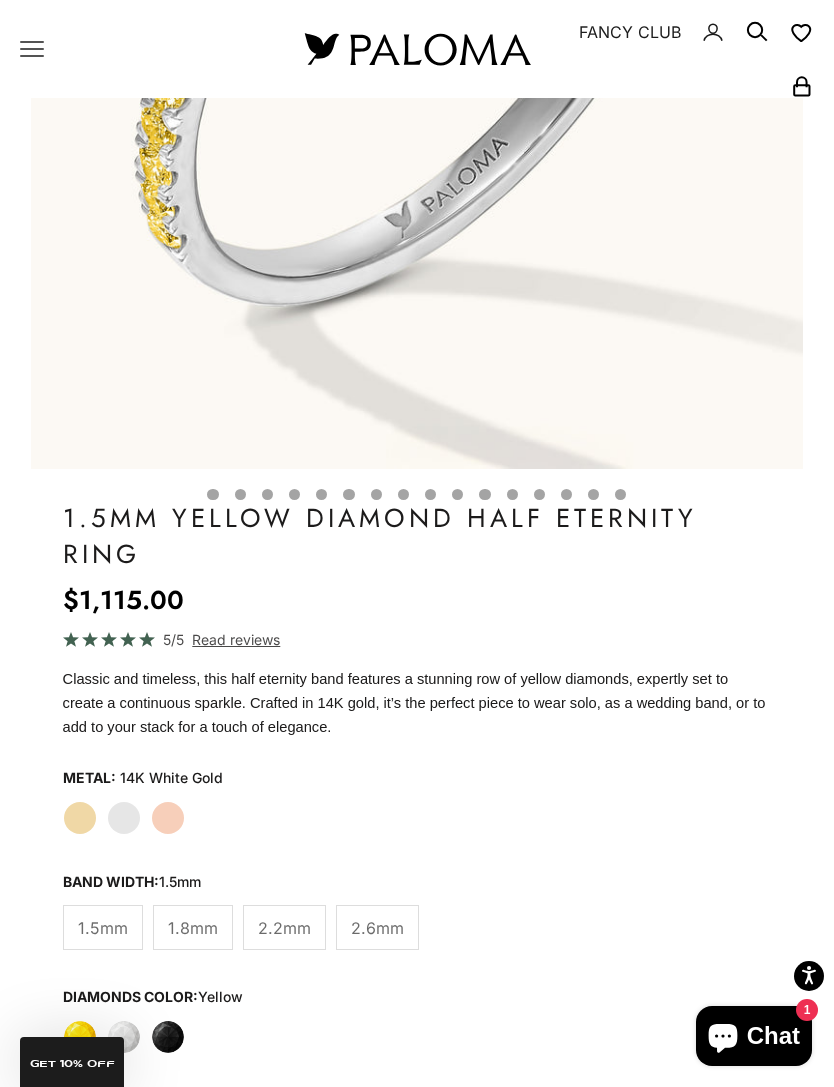 click on "White" 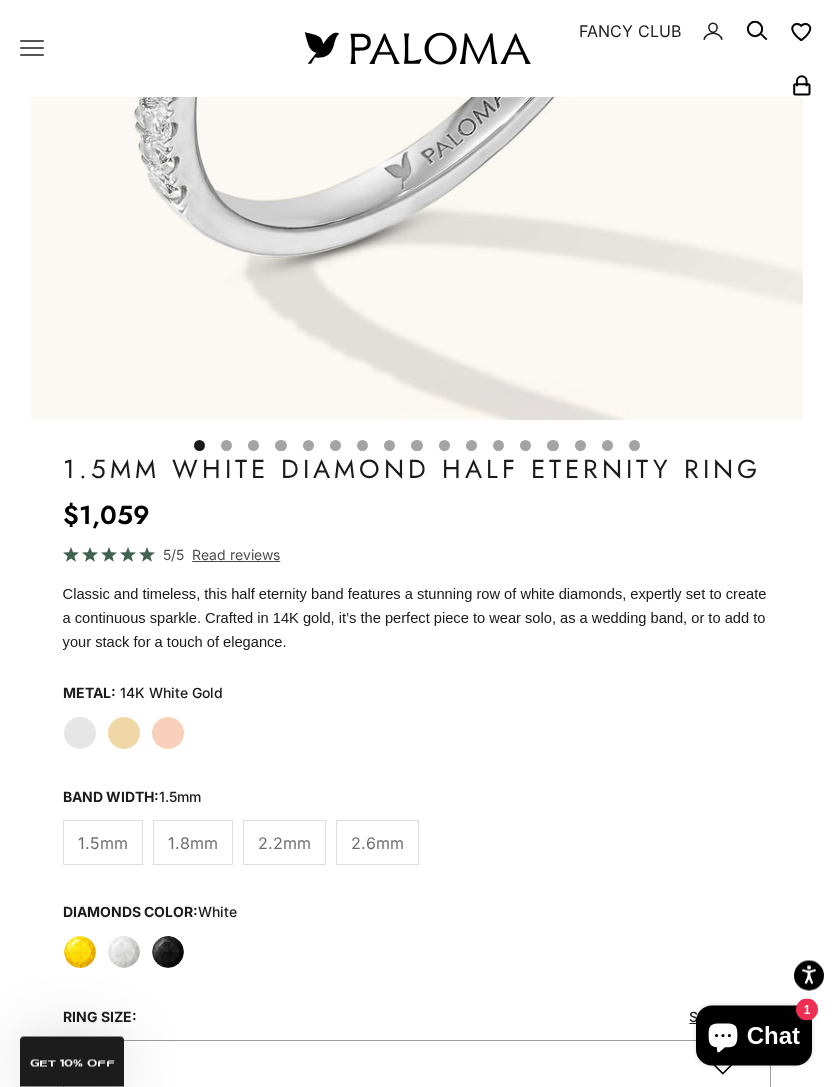 scroll, scrollTop: 677, scrollLeft: 0, axis: vertical 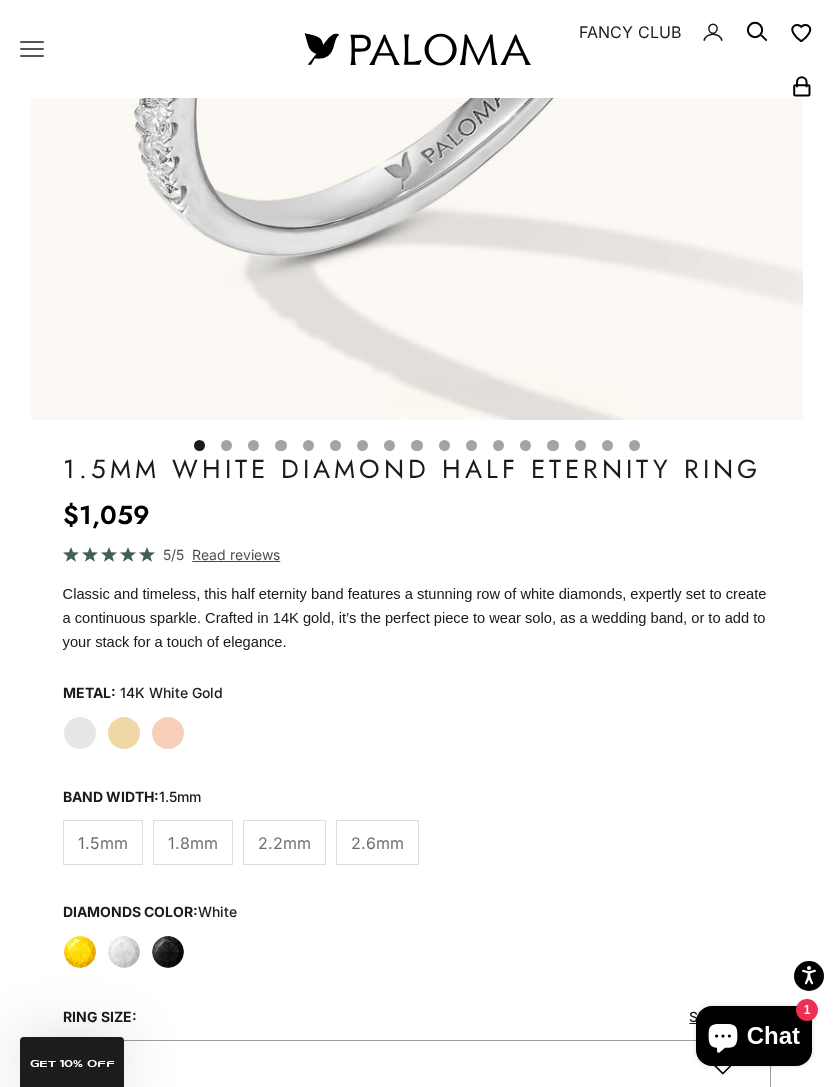 click on "Black" 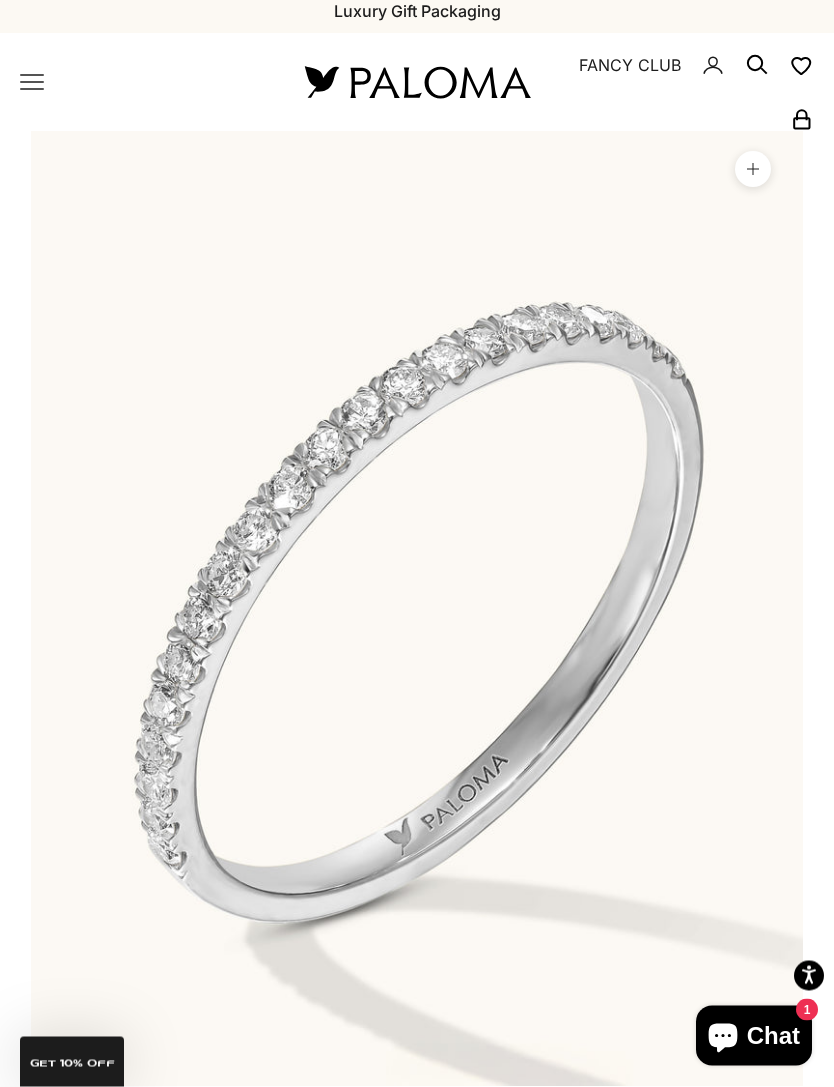 scroll, scrollTop: 0, scrollLeft: 0, axis: both 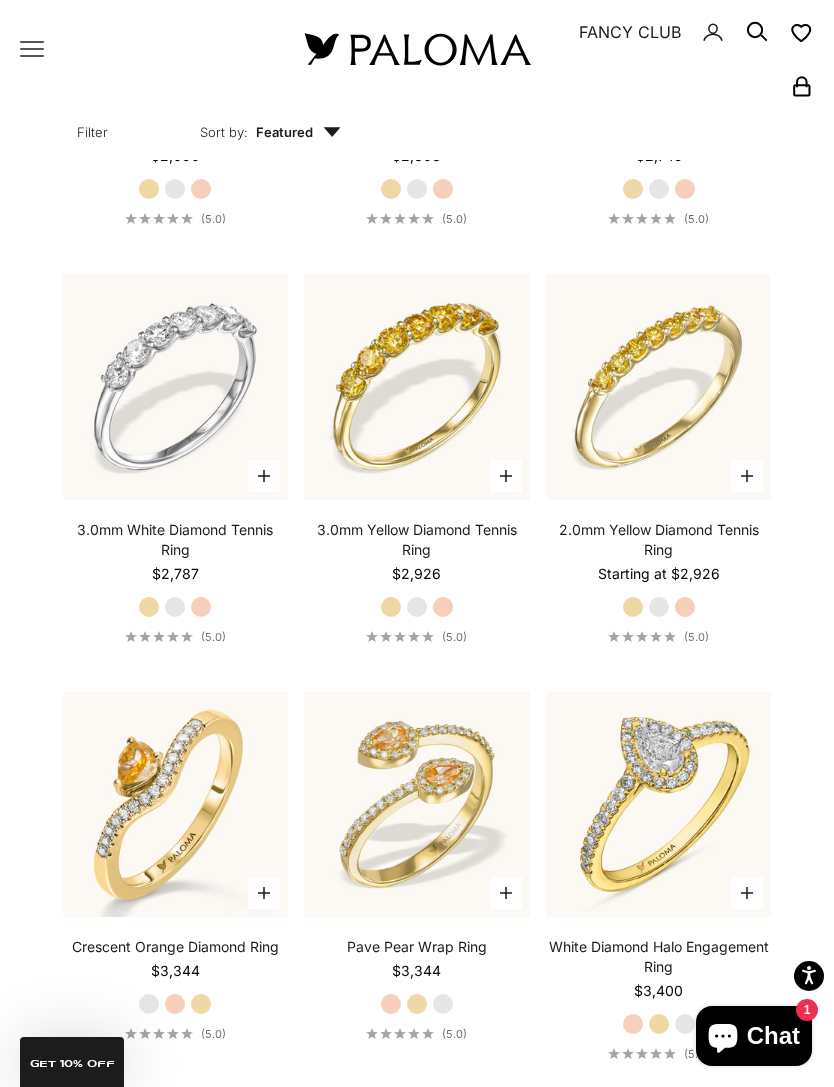 click 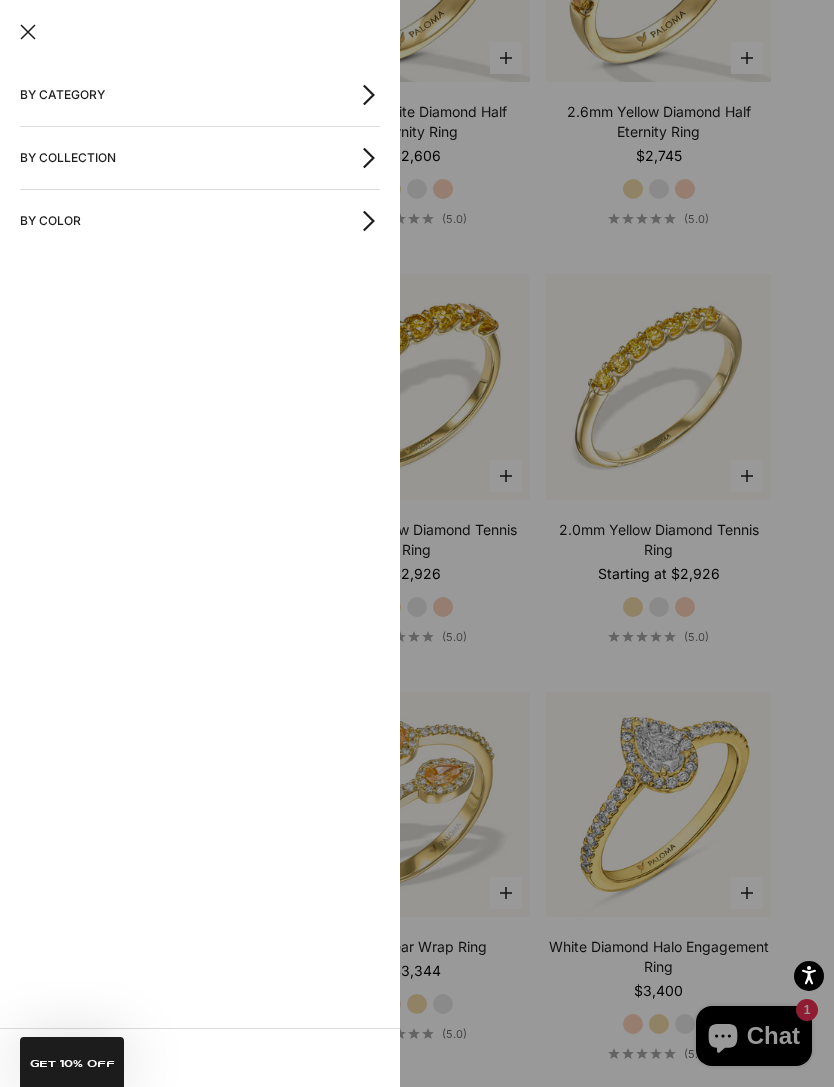 click on "By Category" at bounding box center (200, 95) 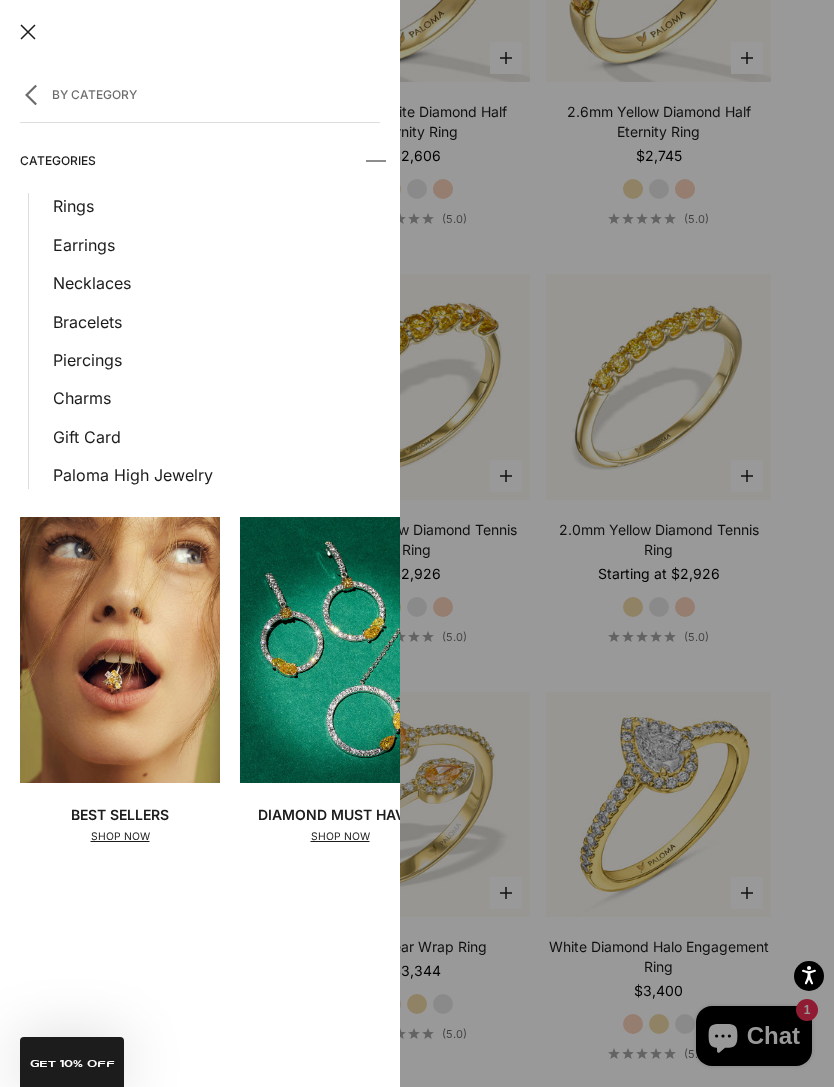 click on "Necklaces" at bounding box center [216, 283] 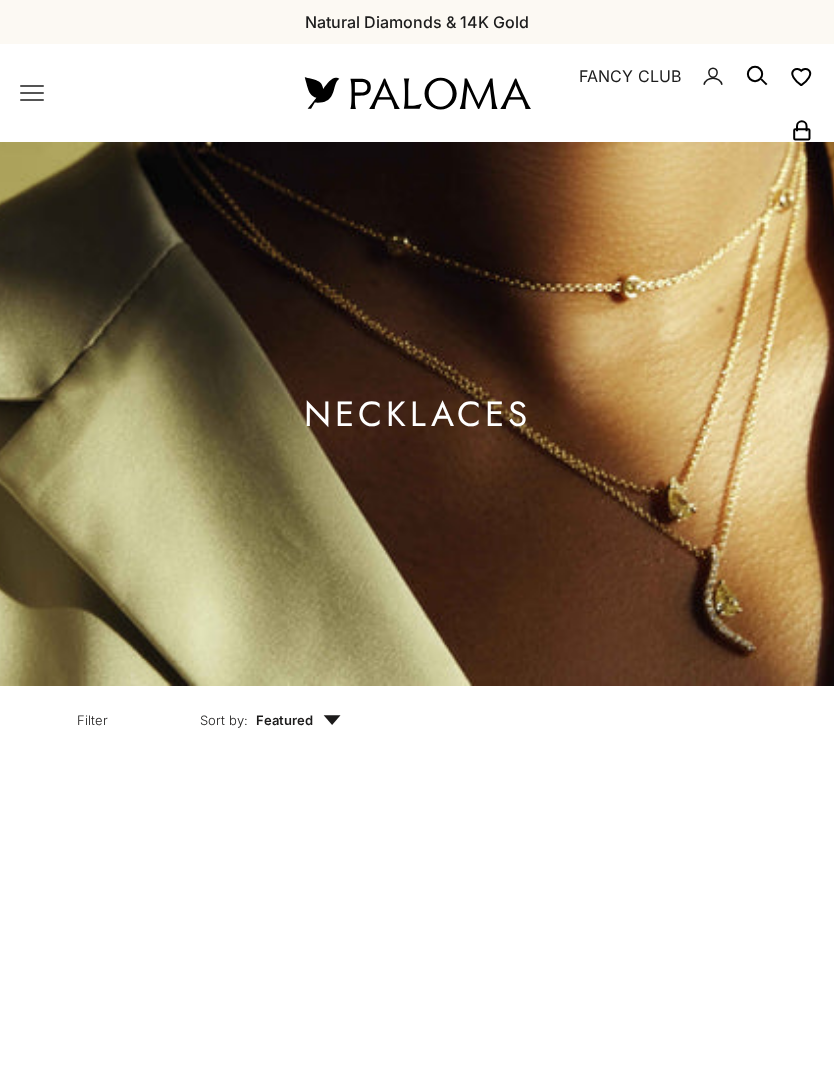 scroll, scrollTop: 0, scrollLeft: 0, axis: both 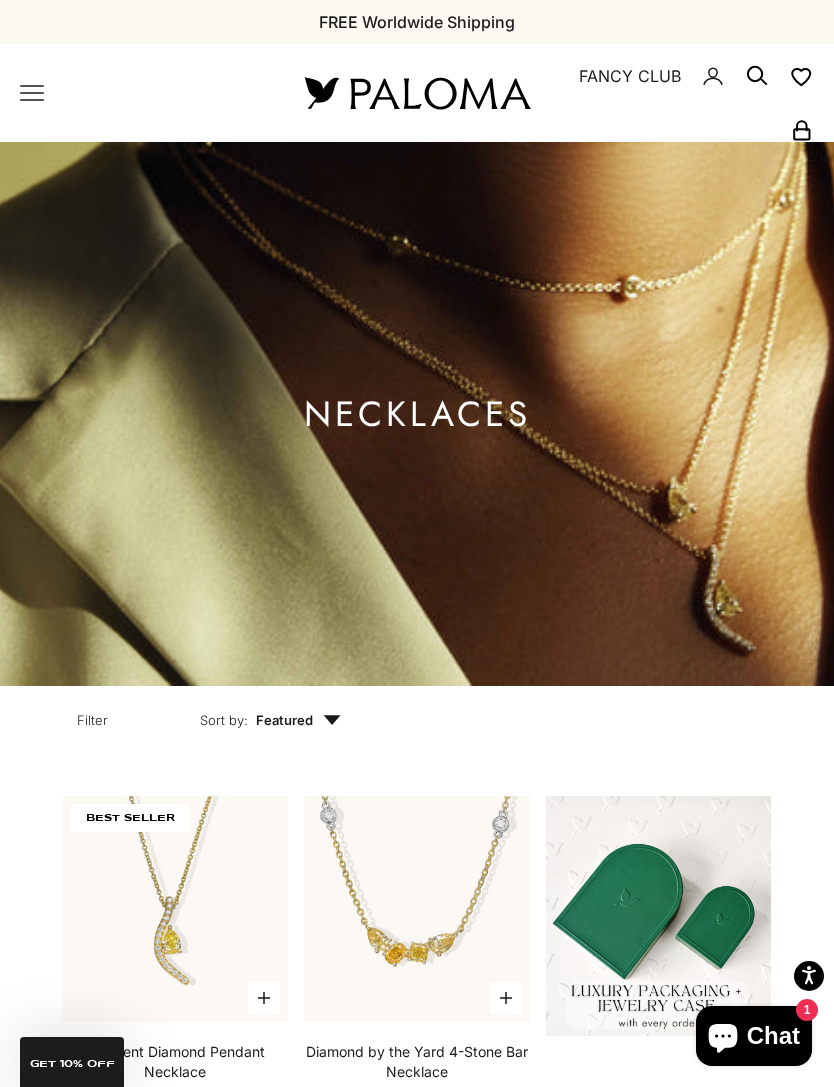 click on "Sort by:
Featured" at bounding box center [270, 717] 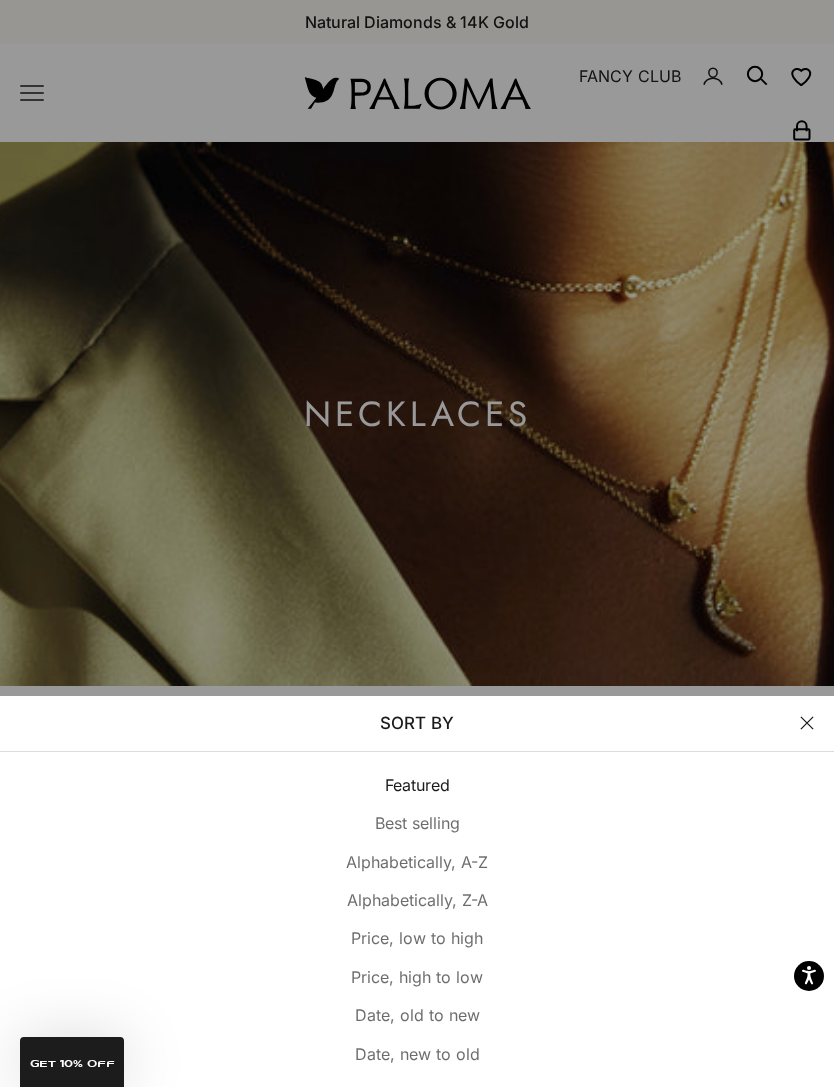 click on "Price, low to high" at bounding box center [417, 938] 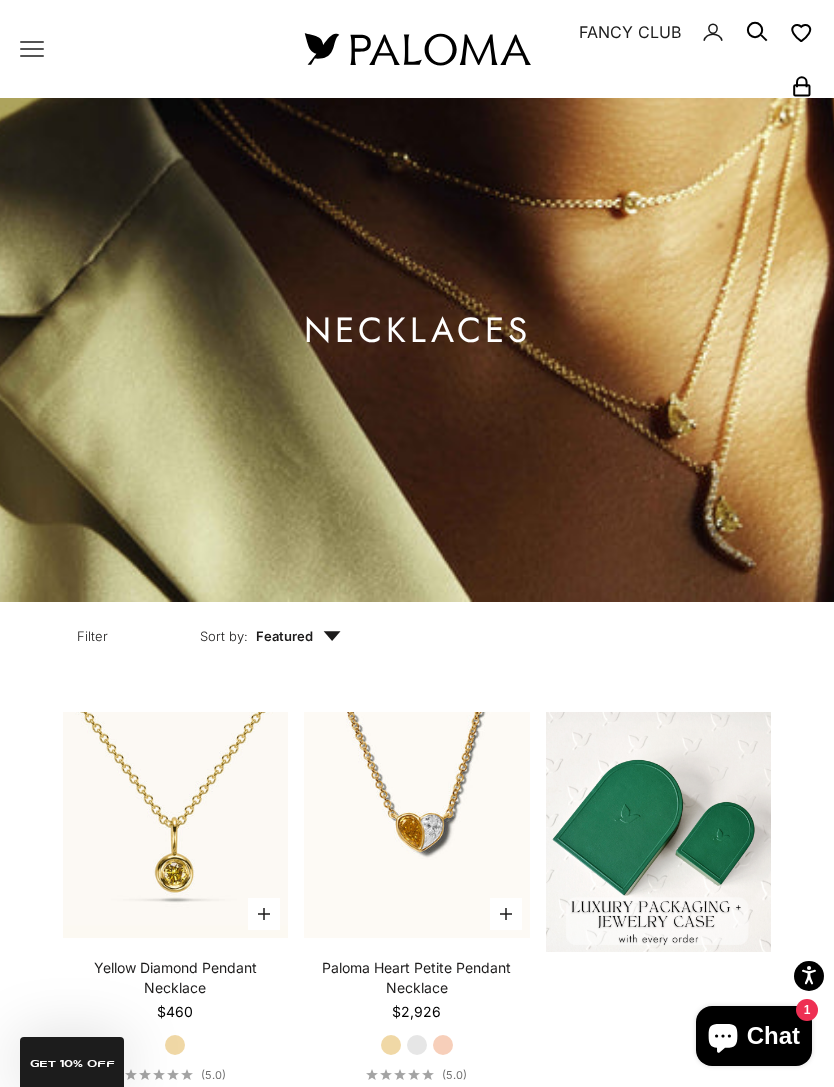scroll, scrollTop: 36, scrollLeft: 0, axis: vertical 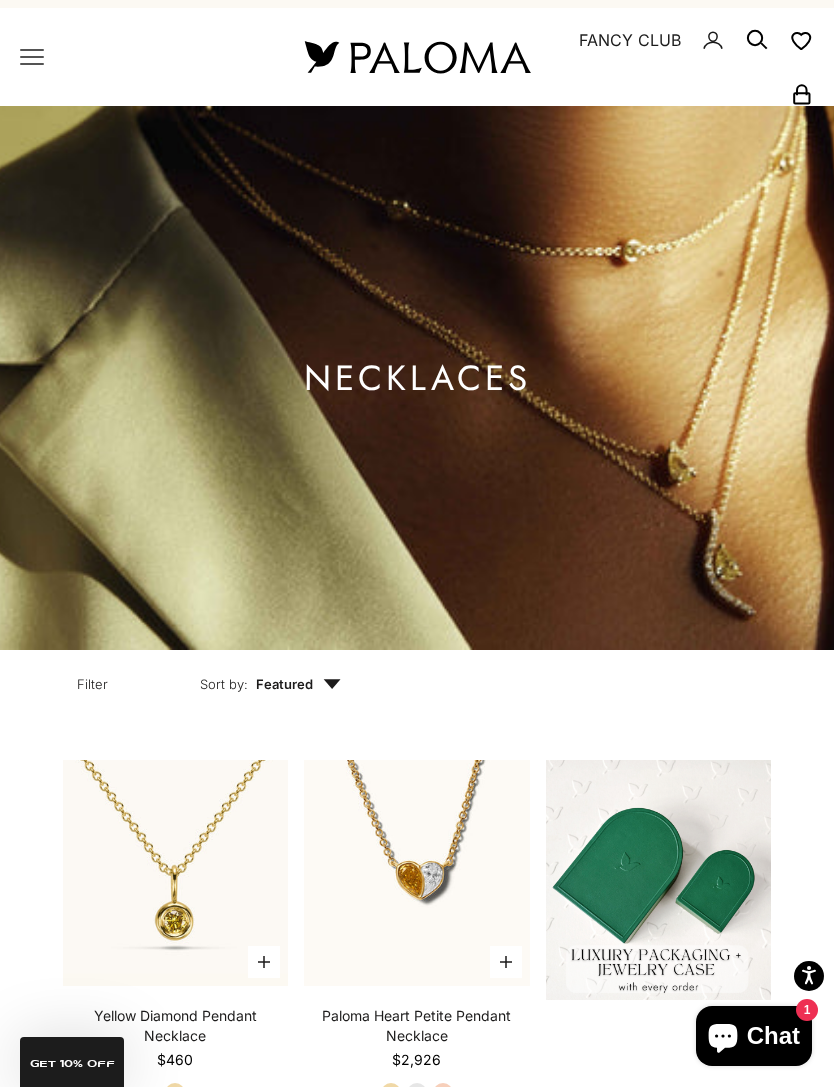 click at bounding box center [175, 873] 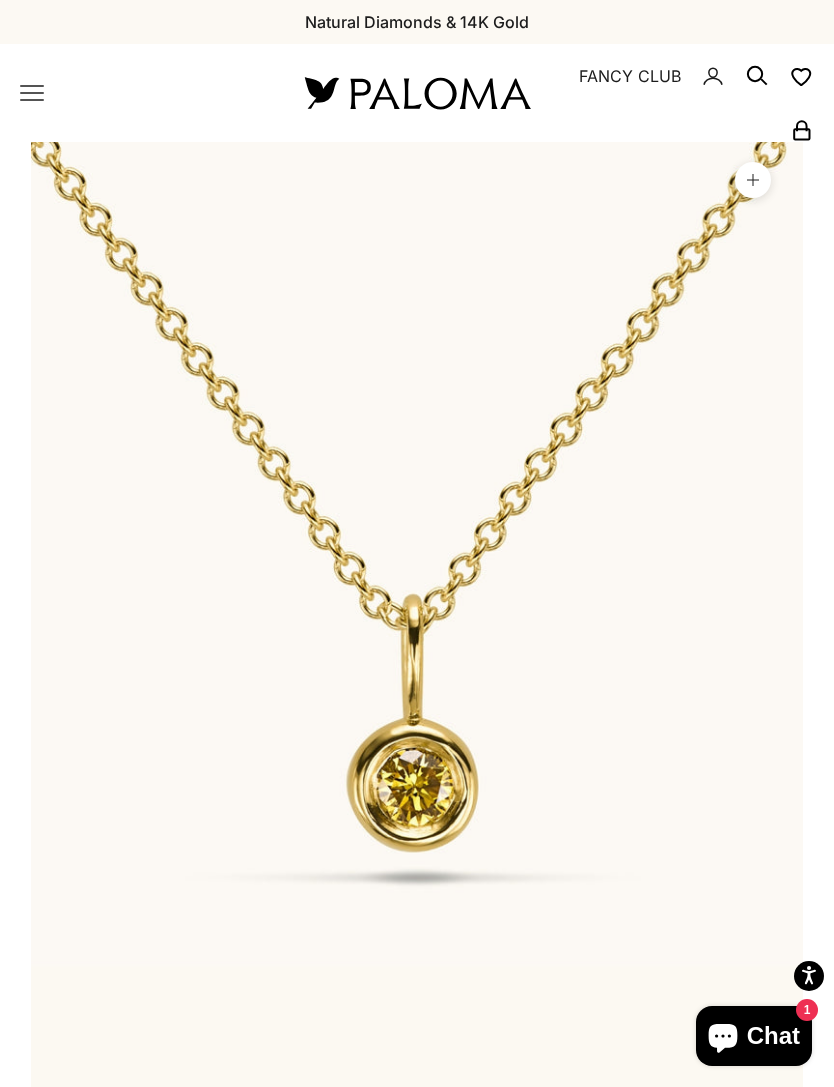 scroll, scrollTop: 59, scrollLeft: 0, axis: vertical 